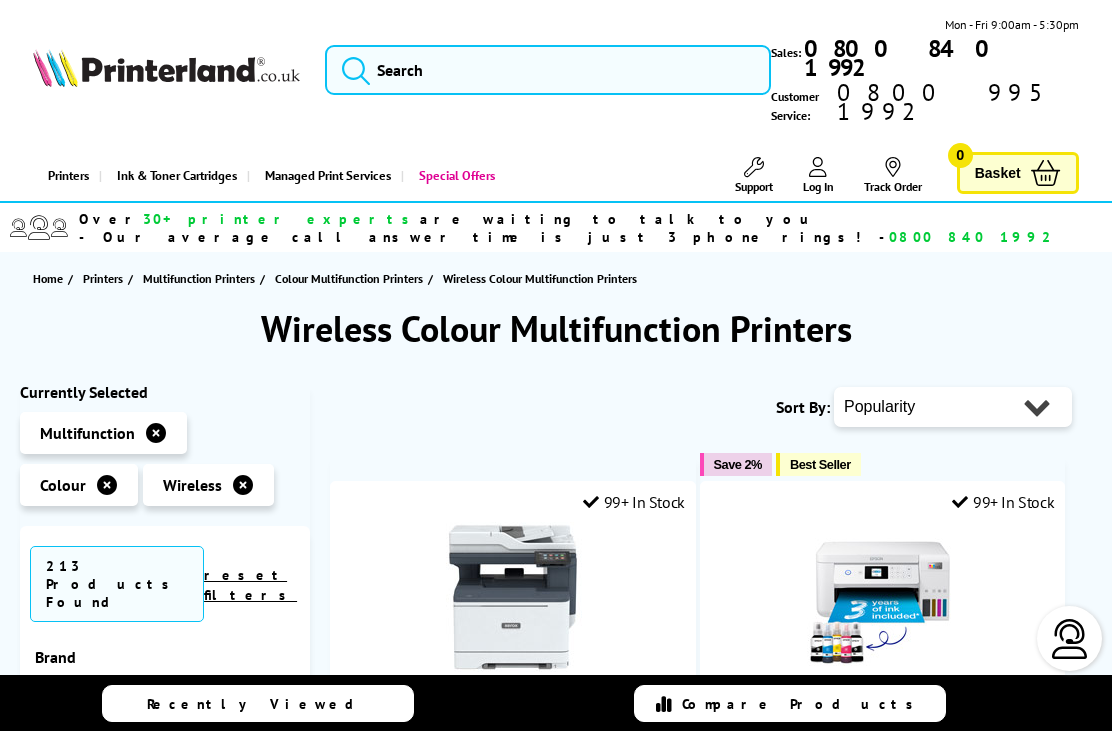 scroll, scrollTop: 0, scrollLeft: 0, axis: both 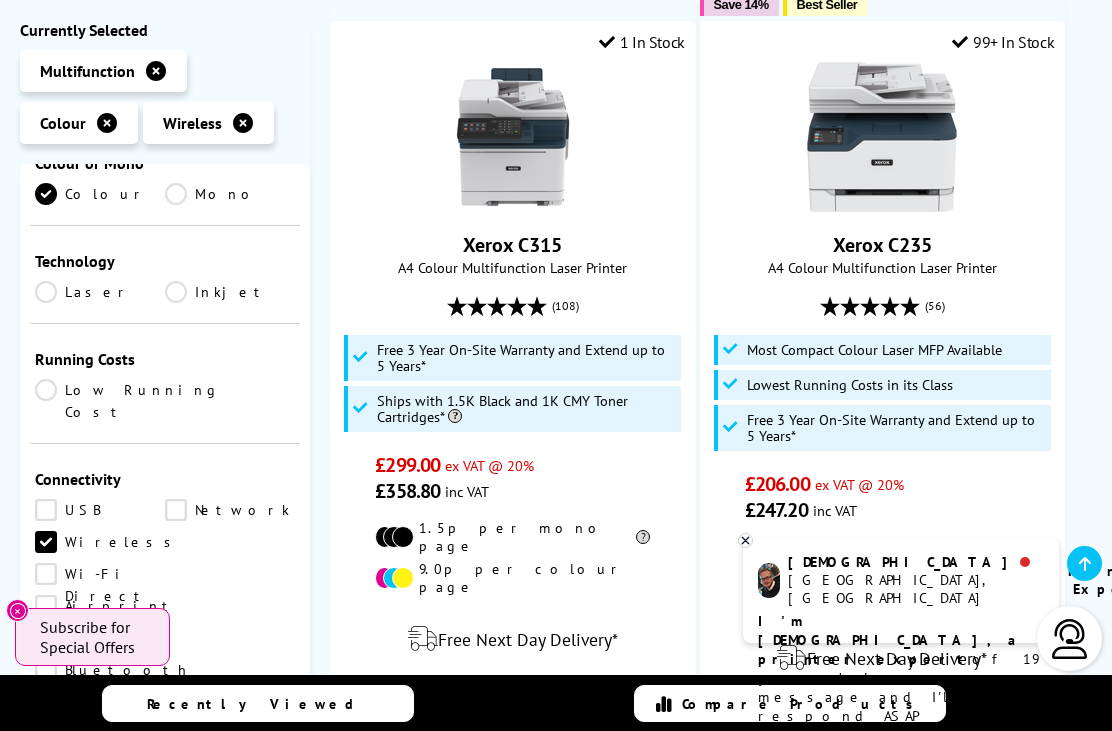 click at bounding box center (18, 611) 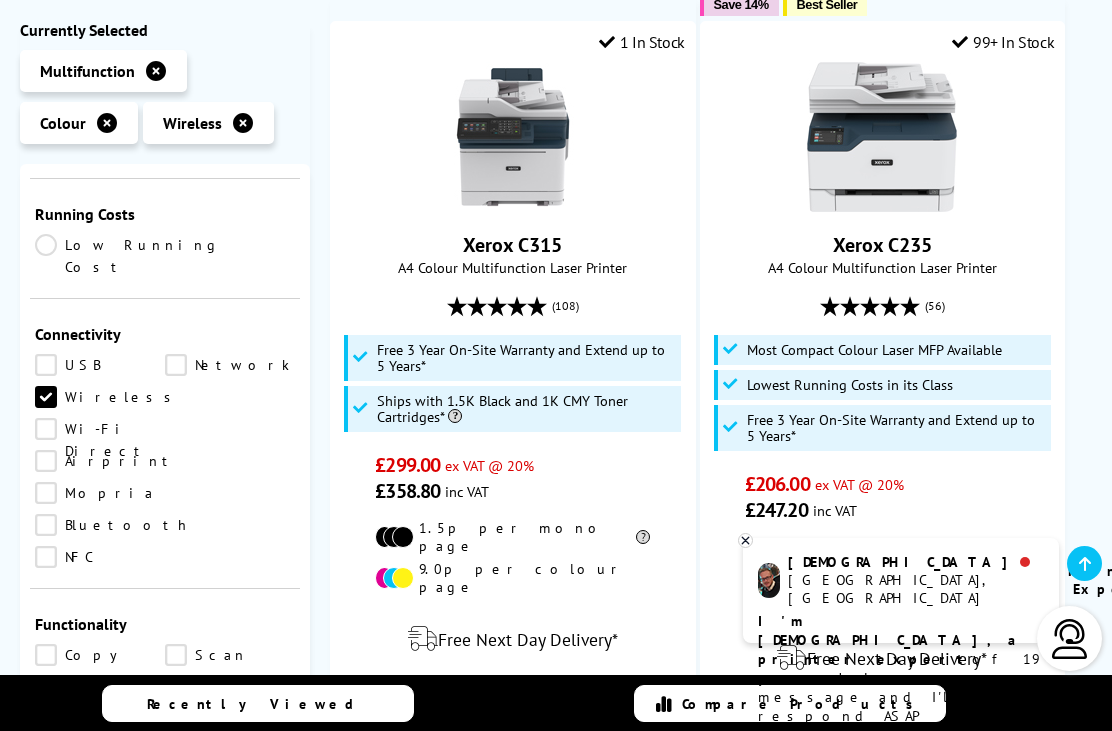 scroll, scrollTop: 823, scrollLeft: 0, axis: vertical 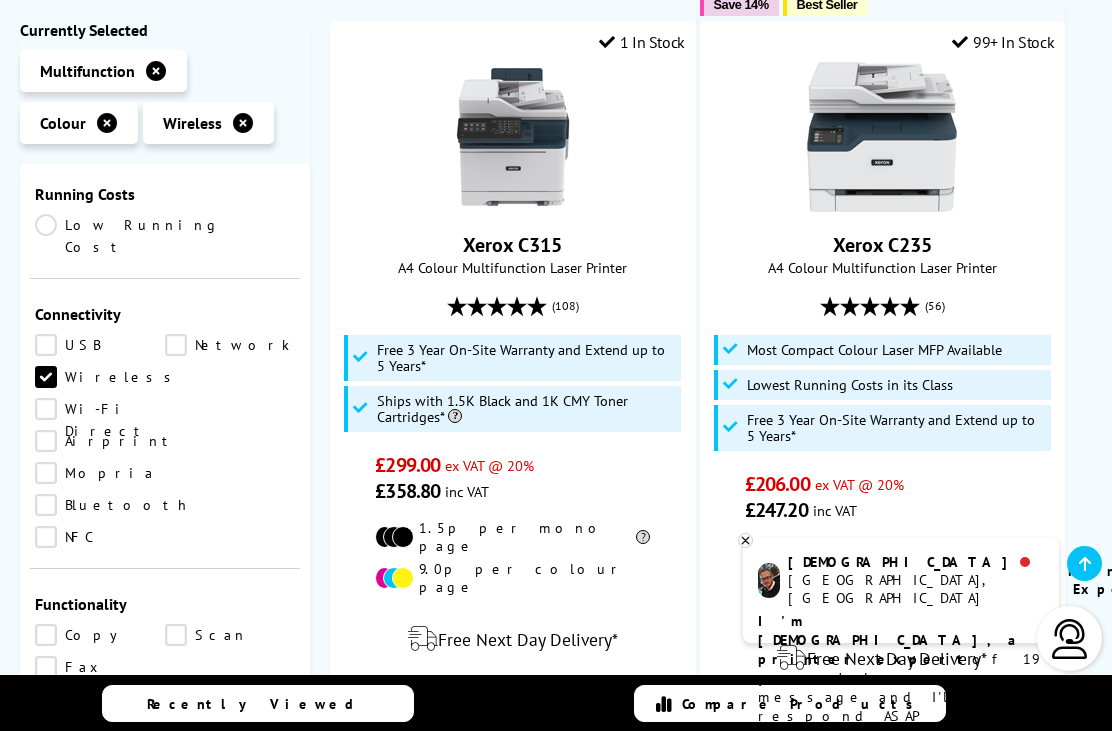 click on "Print" at bounding box center (100, 765) 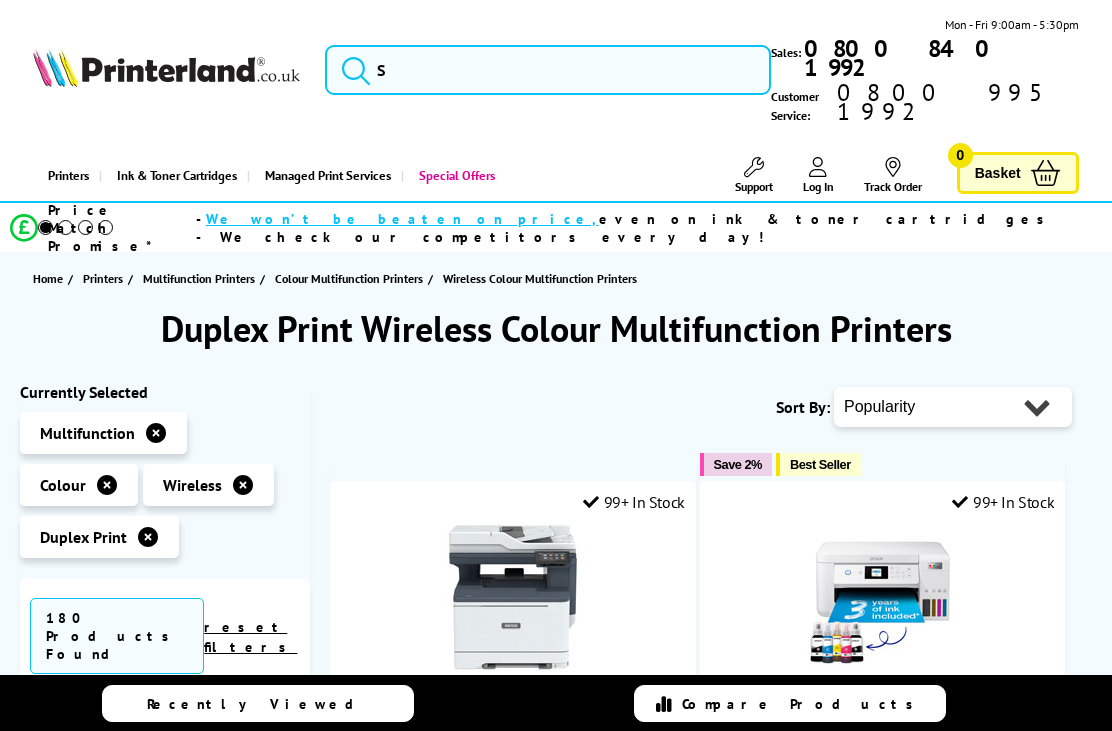 scroll, scrollTop: 0, scrollLeft: 0, axis: both 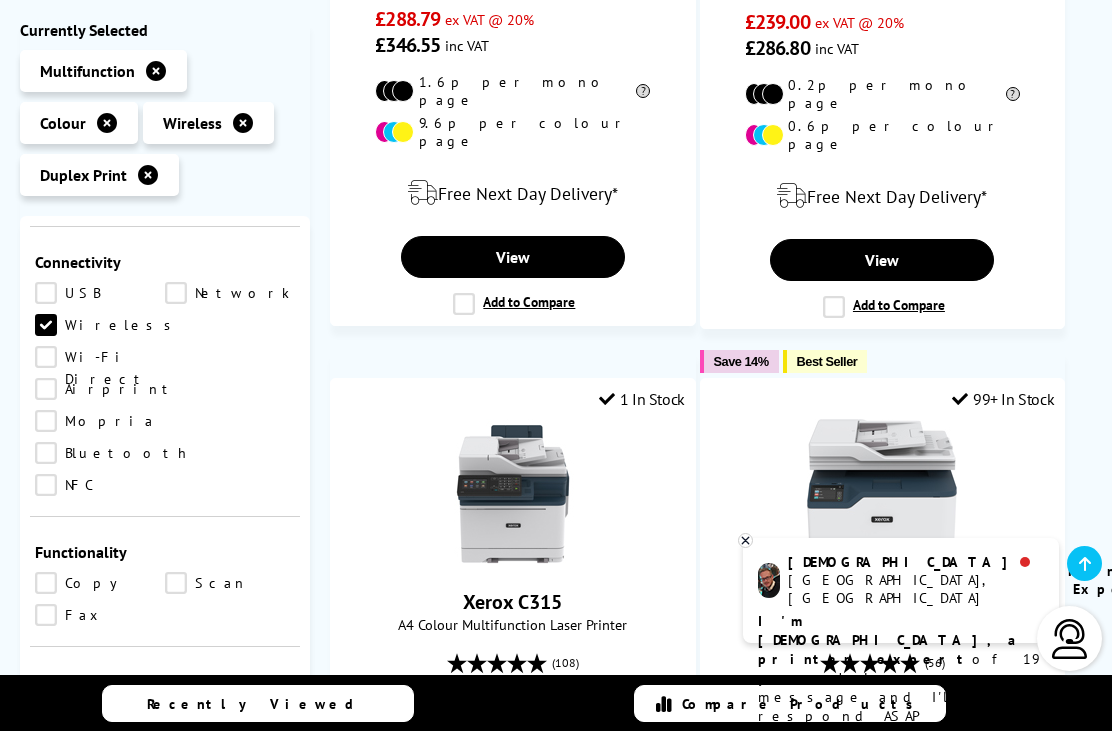 click on "Scan" at bounding box center [230, 713] 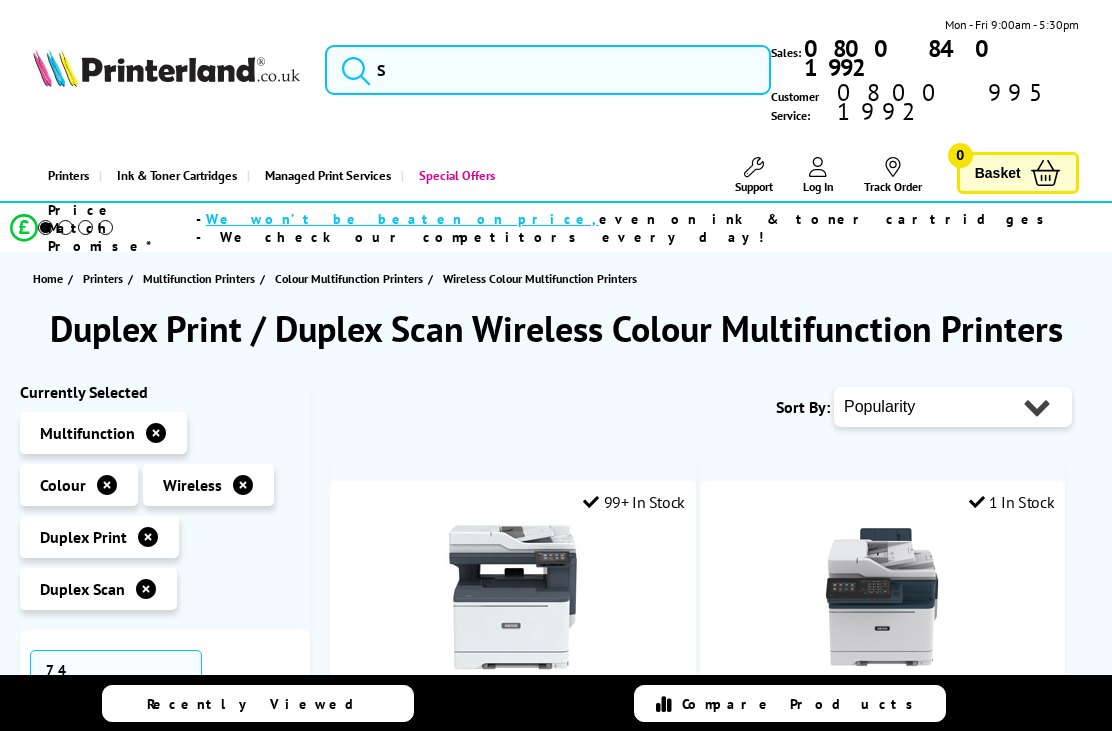 scroll, scrollTop: 0, scrollLeft: 0, axis: both 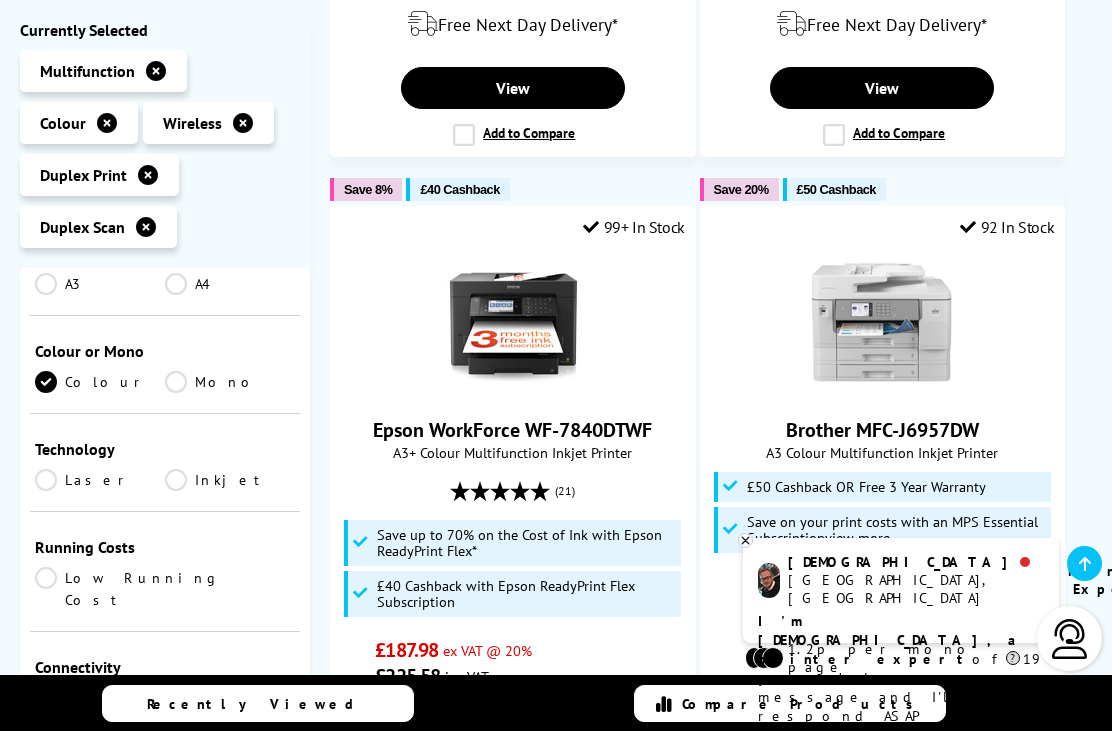 click on "Low Running Cost" at bounding box center [165, 589] 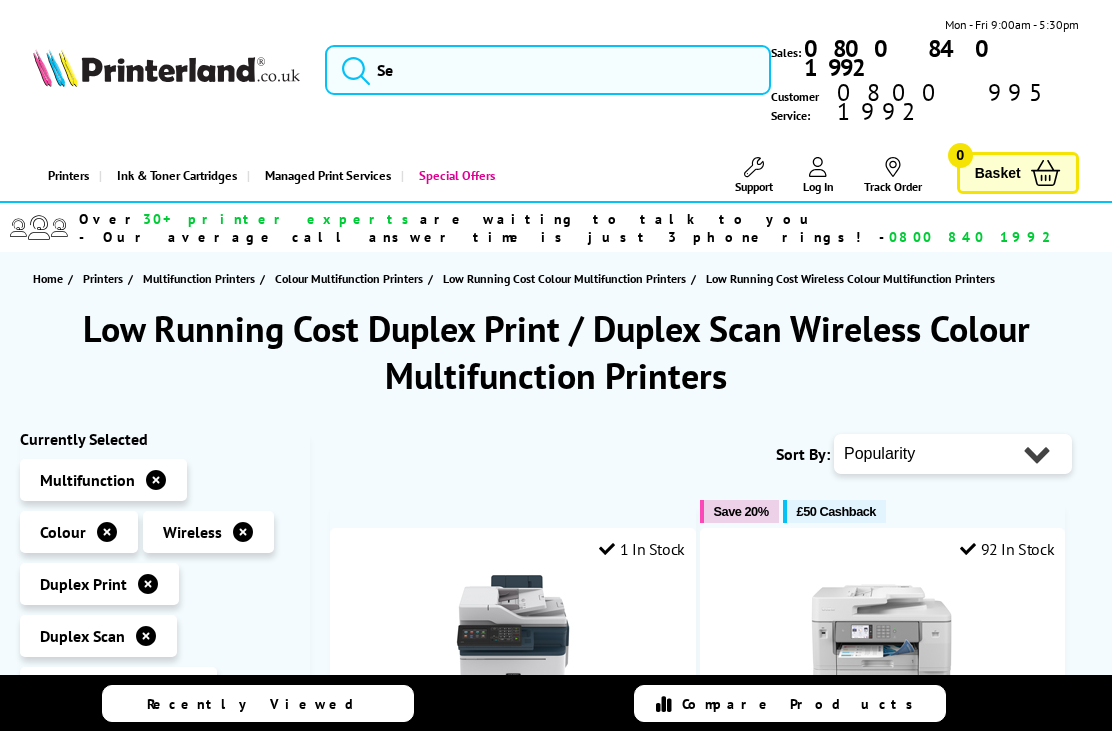 scroll, scrollTop: 0, scrollLeft: 0, axis: both 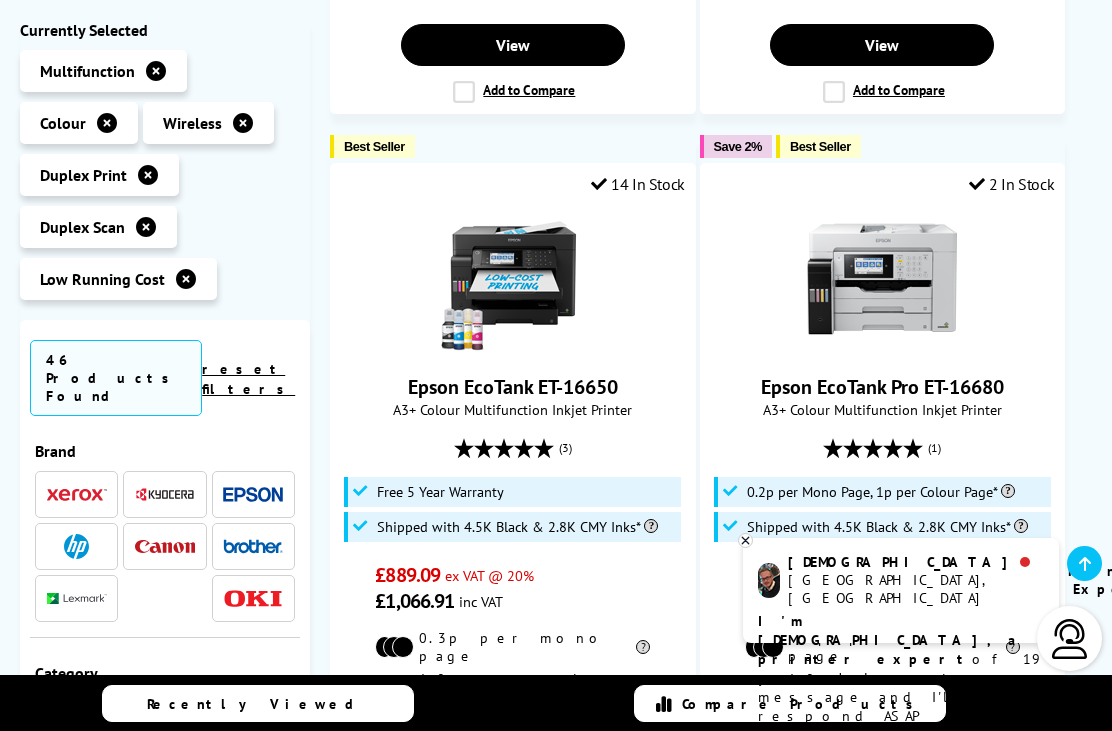 click at bounding box center (186, 279) 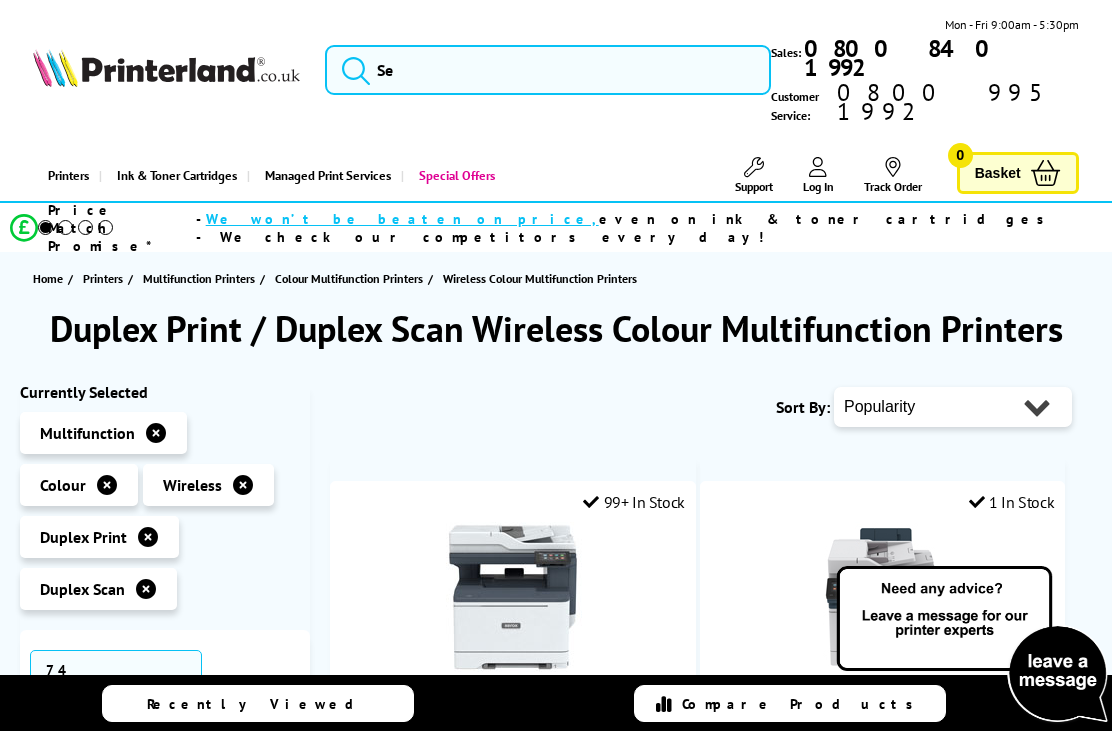 scroll, scrollTop: 0, scrollLeft: 0, axis: both 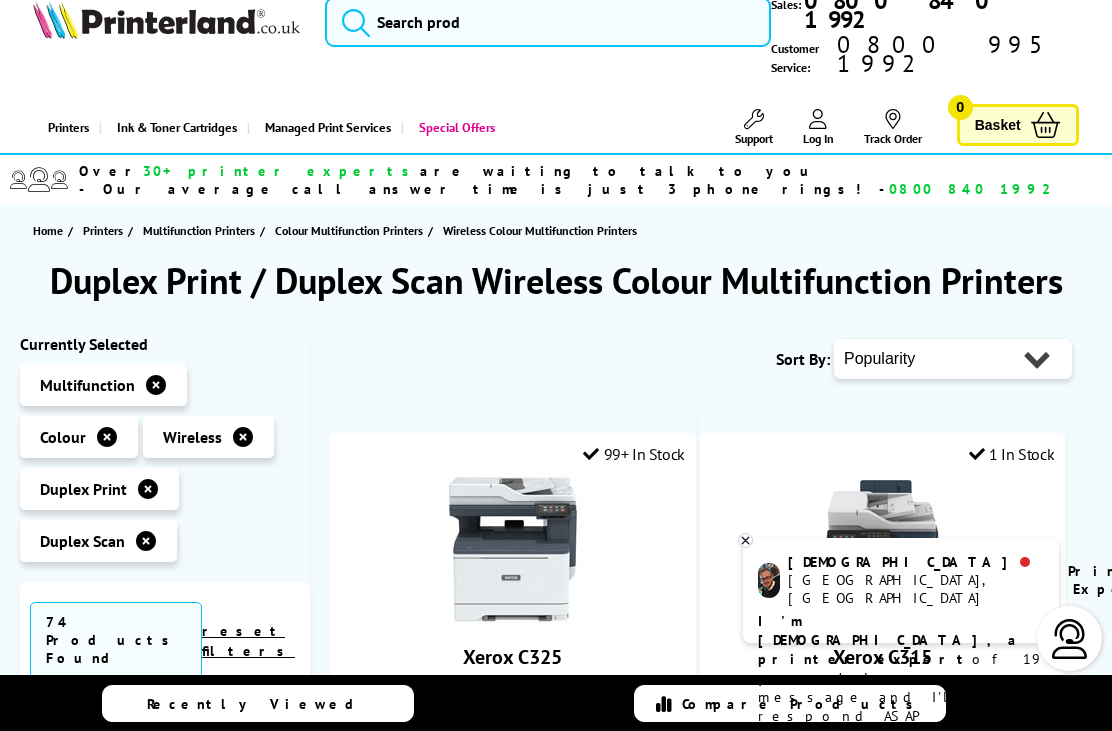 click on "Popularity
Rating
Price - Low to High
Price - High to Low
Running Costs - Low to High
Size - Small to Large" at bounding box center [953, 359] 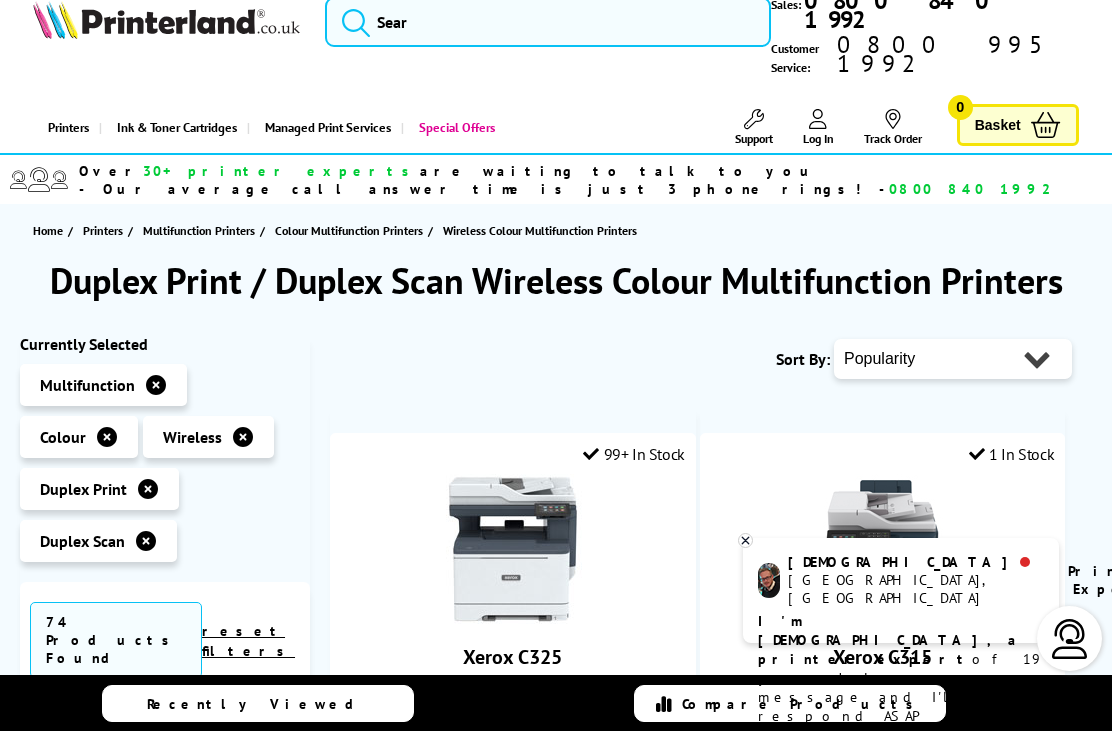 select on "Rating" 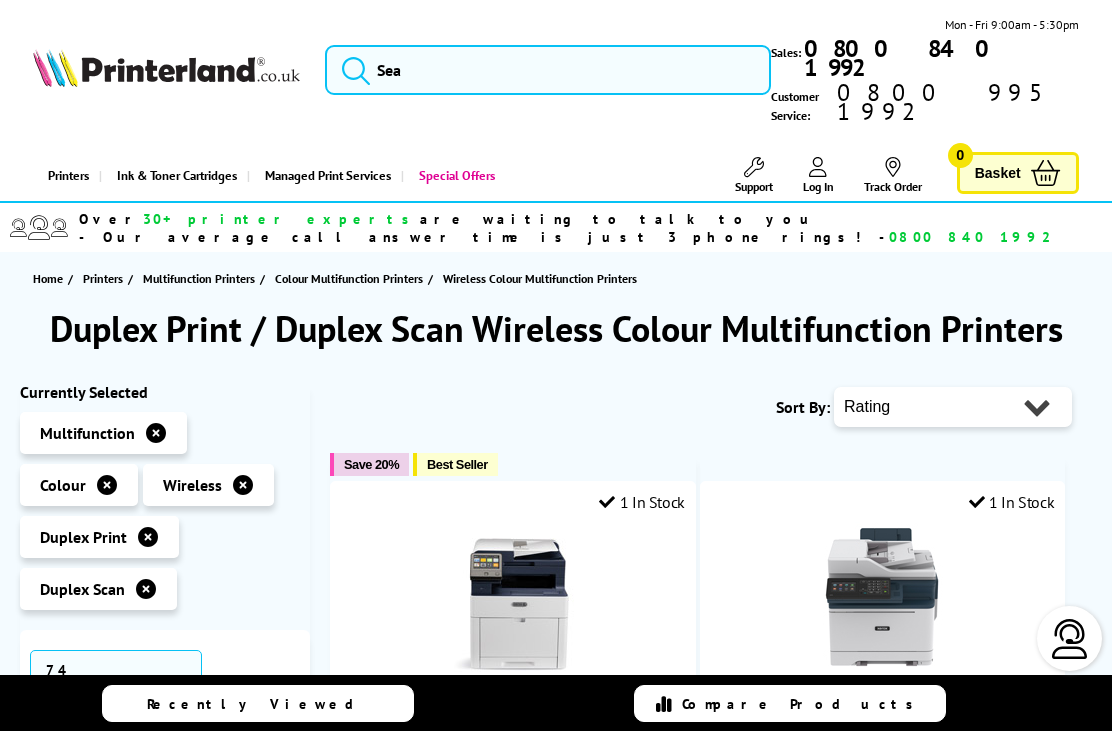 scroll, scrollTop: 0, scrollLeft: 0, axis: both 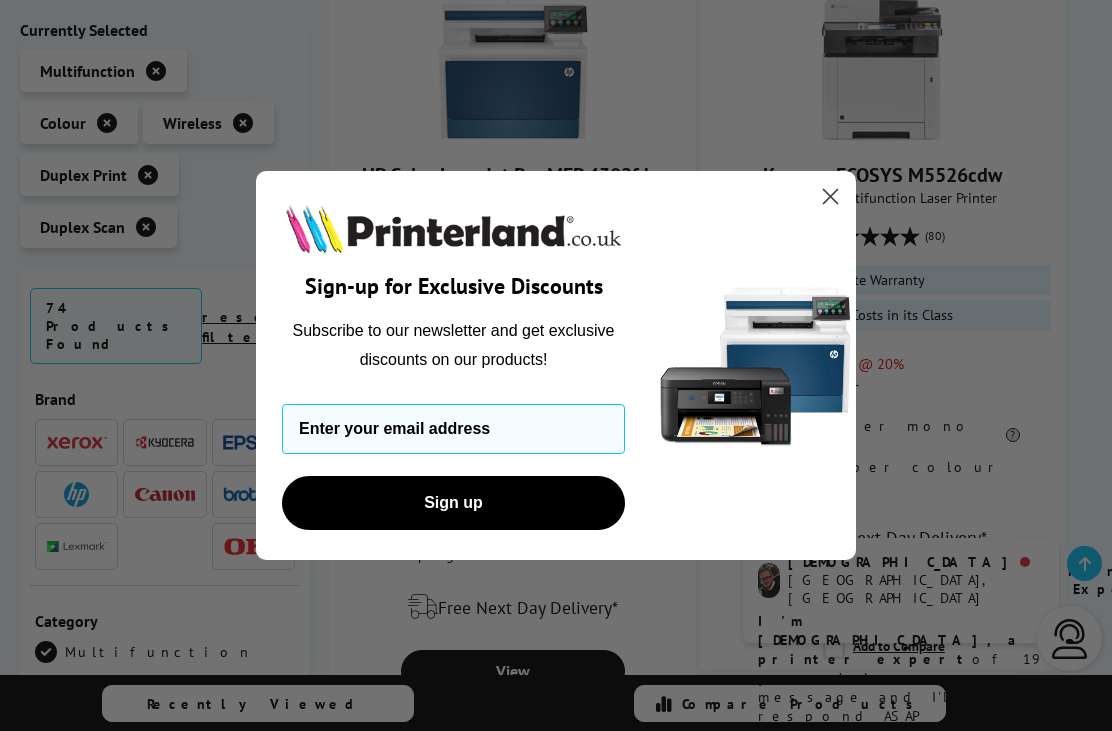 click at bounding box center [453, 429] 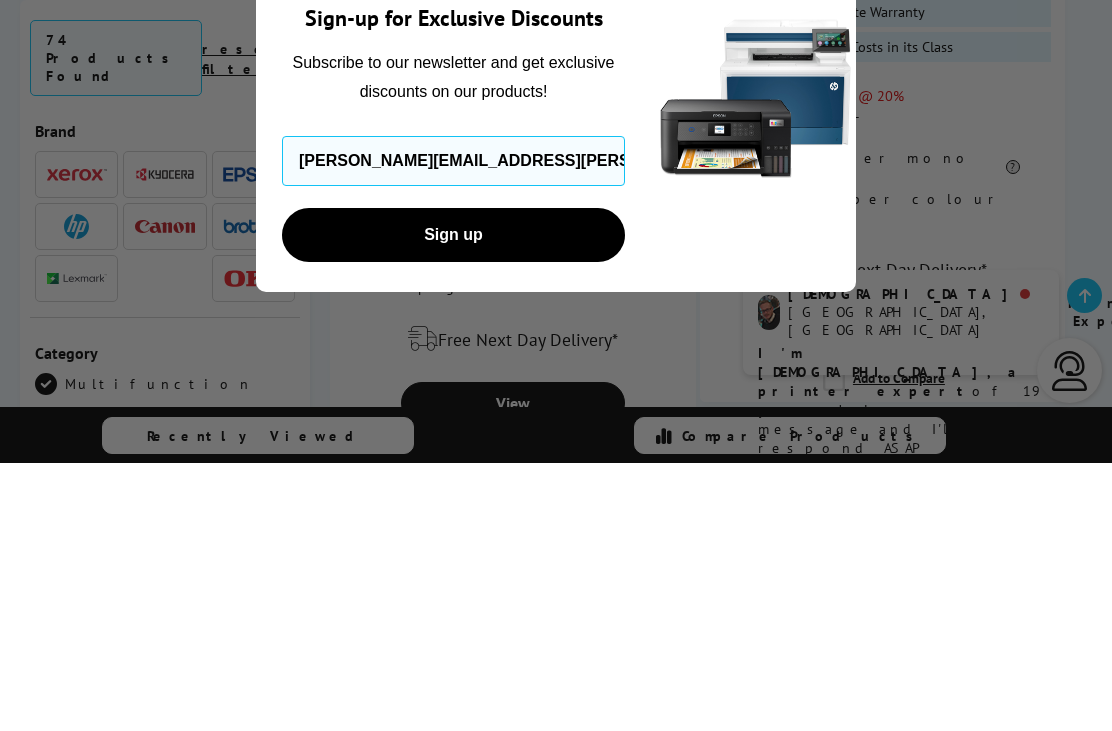type on "brian.s.perks@googlemail.com" 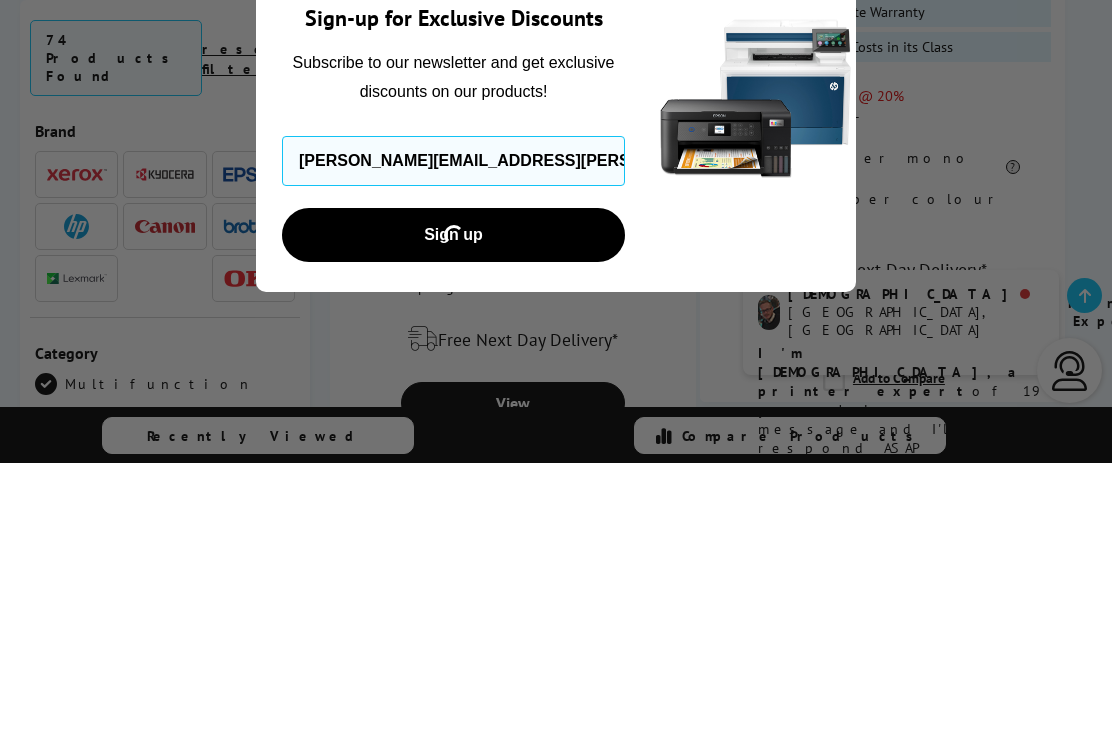 scroll, scrollTop: 1598, scrollLeft: 0, axis: vertical 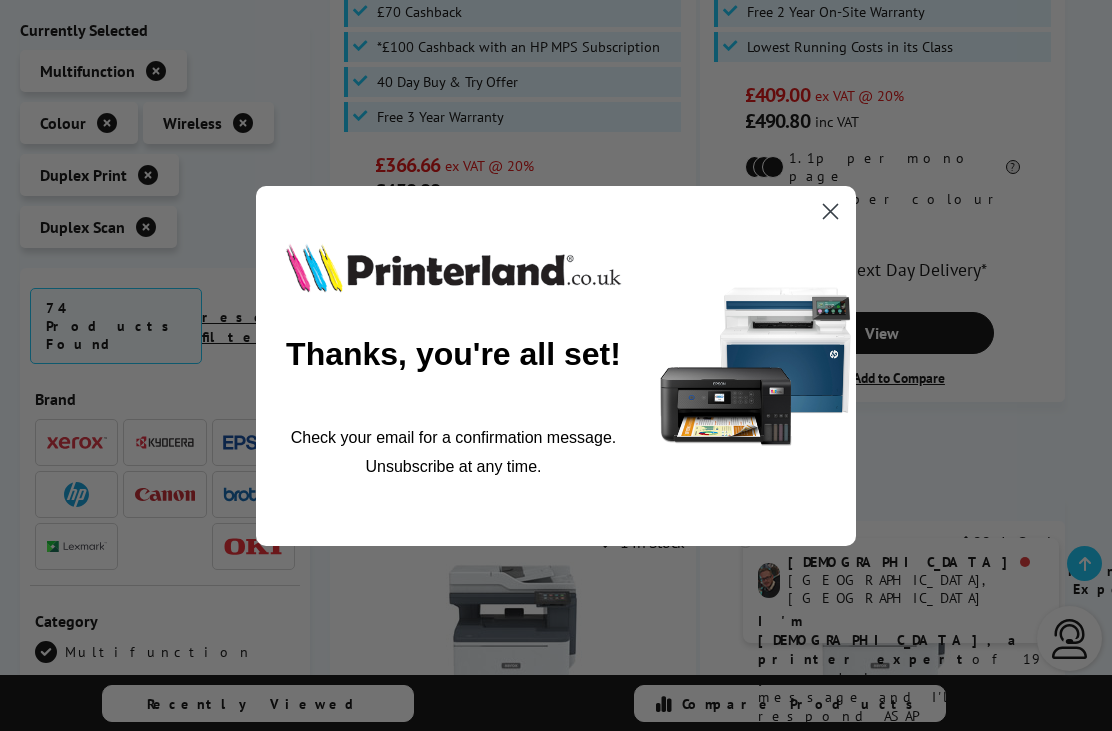 click 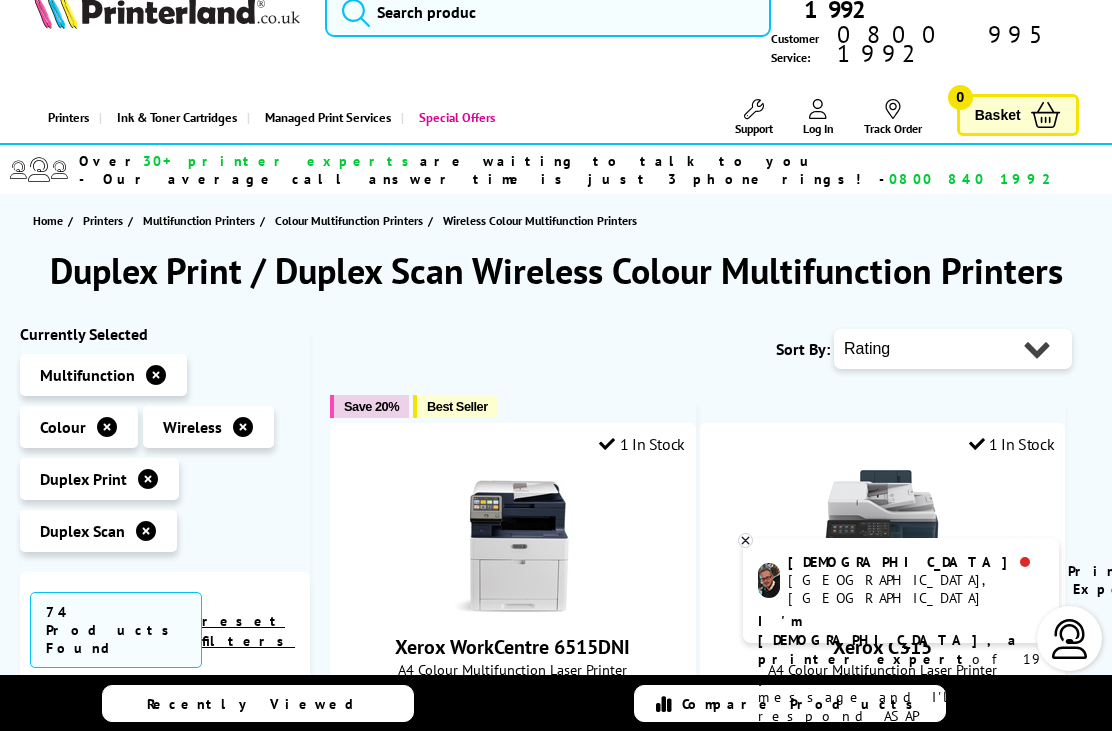 scroll, scrollTop: 59, scrollLeft: 0, axis: vertical 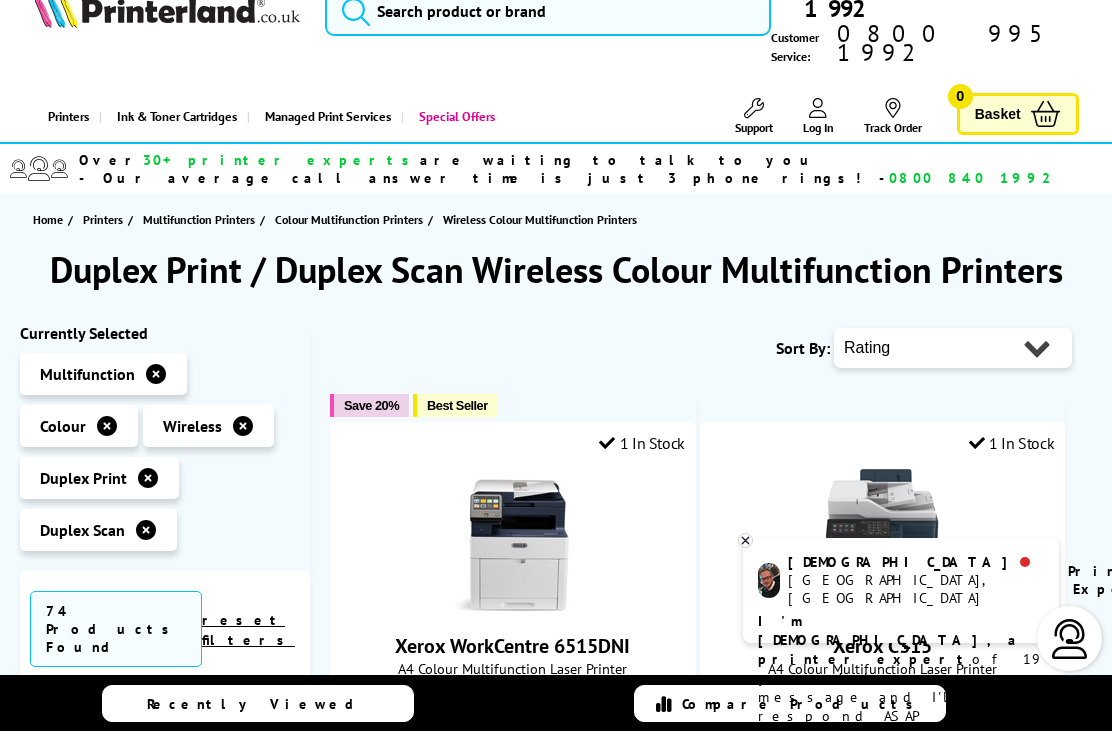 click on "Popularity
Rating
Price - Low to High
Price - High to Low
Running Costs - Low to High
Size - Small to Large" at bounding box center (953, 348) 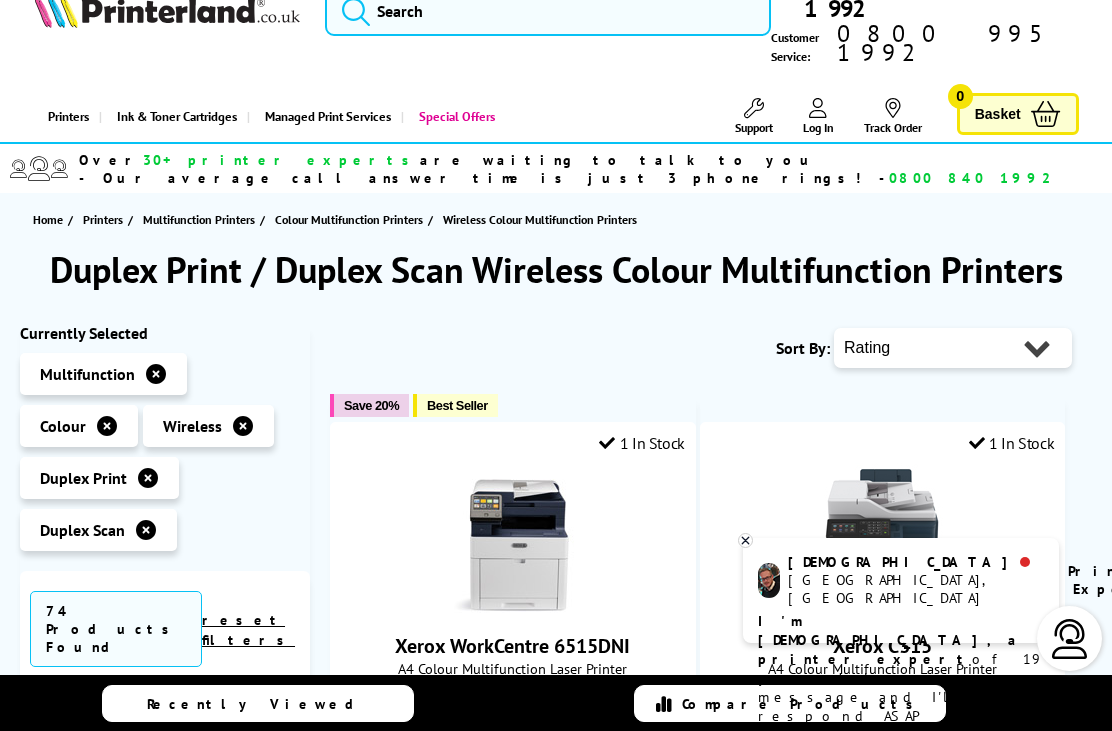 select on "Running Costs" 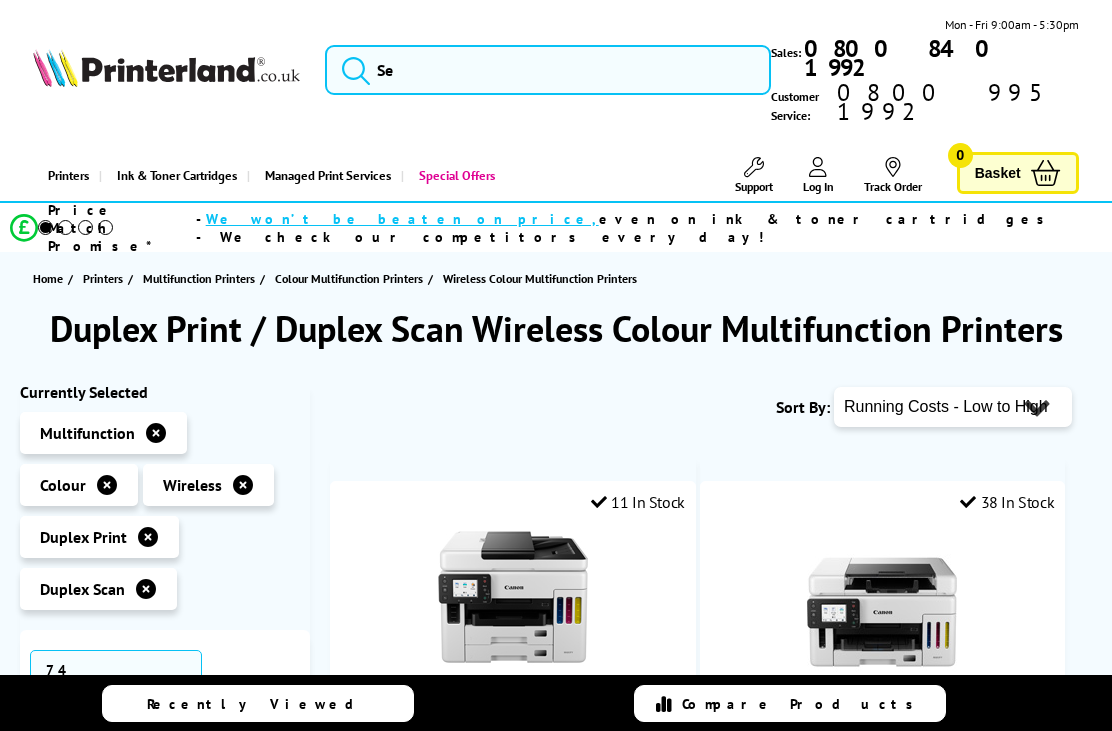 scroll, scrollTop: 0, scrollLeft: 0, axis: both 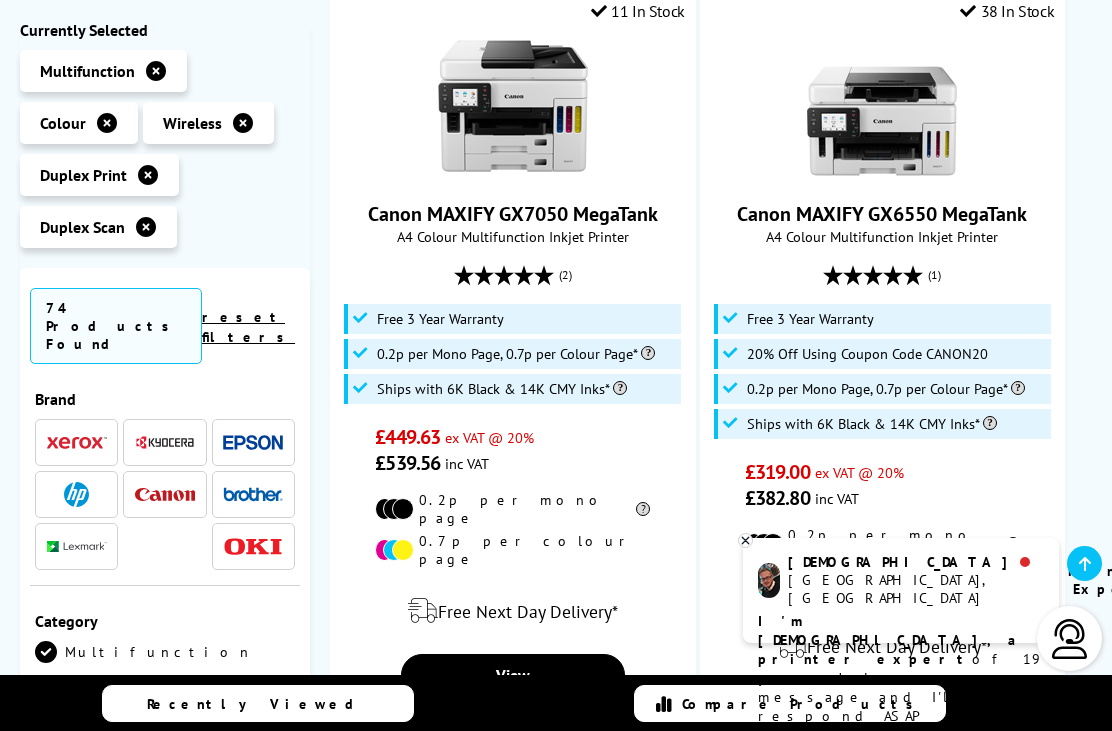 click 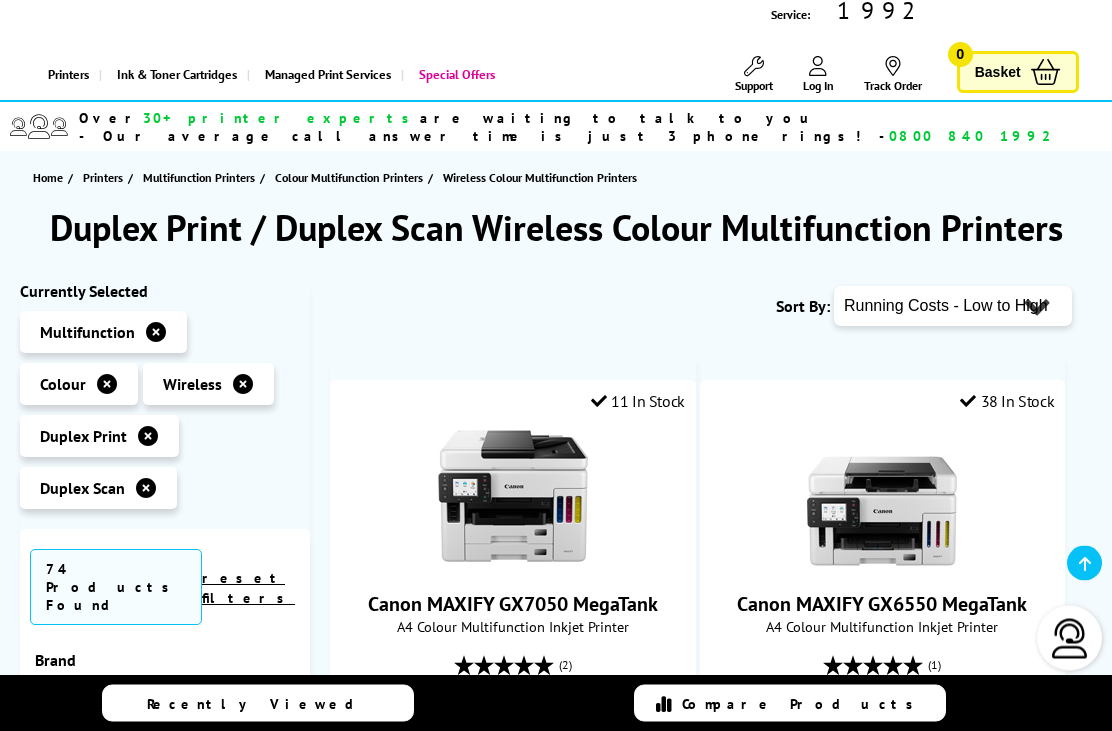 scroll, scrollTop: 0, scrollLeft: 0, axis: both 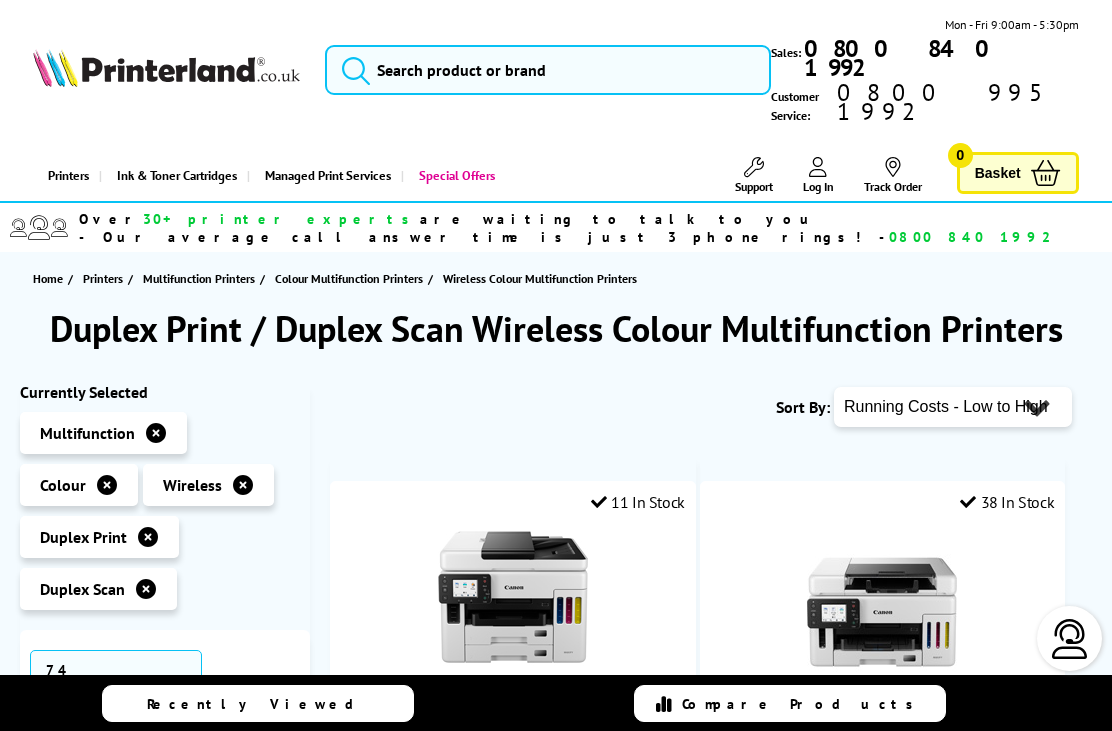 click on "Popularity
Rating
Price - Low to High
Price - High to Low
Running Costs - Low to High
Size - Small to Large" at bounding box center (953, 407) 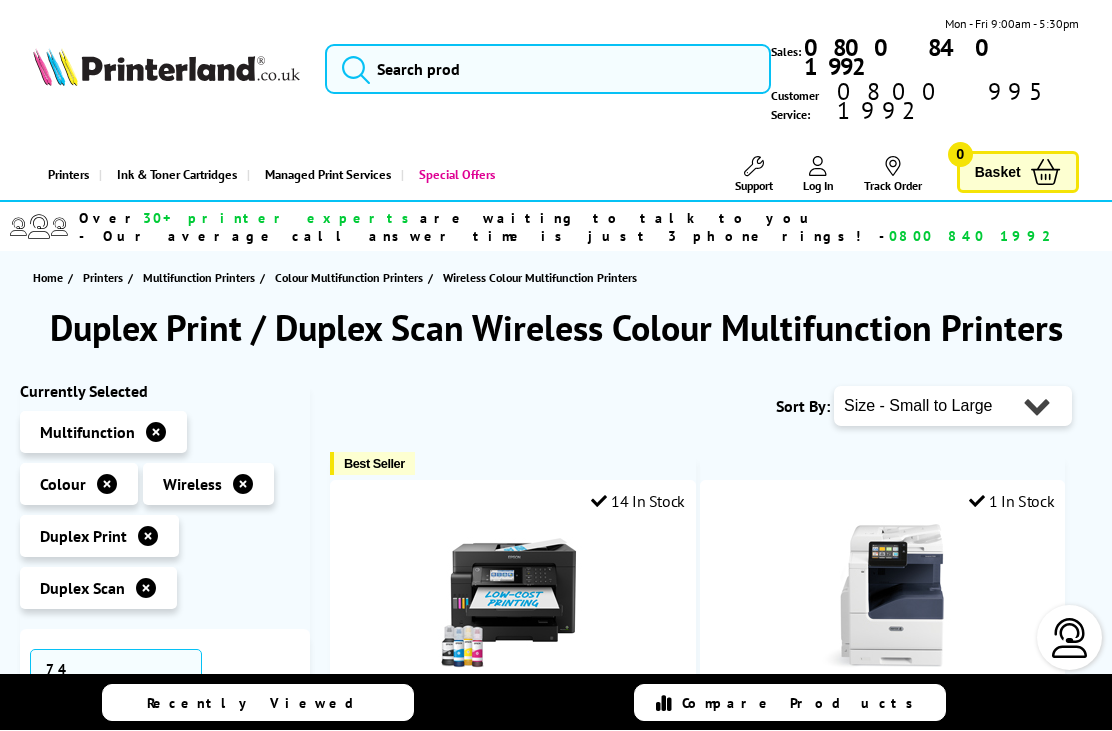 scroll, scrollTop: 90, scrollLeft: 0, axis: vertical 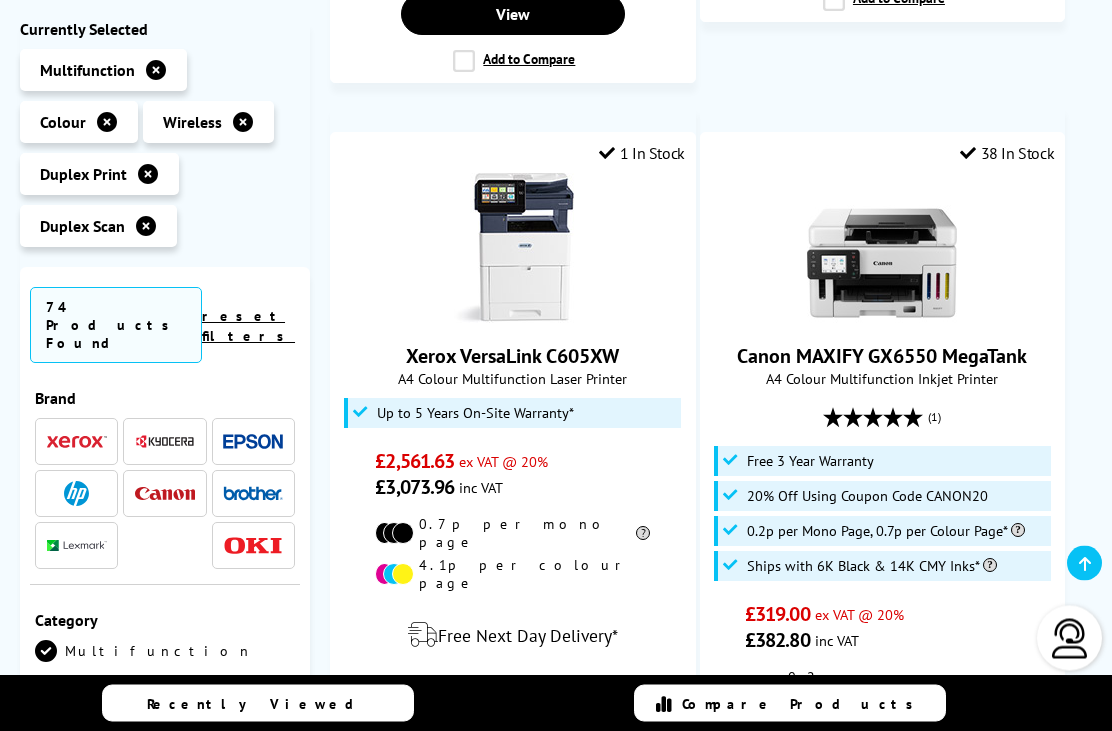click at bounding box center [882, 249] 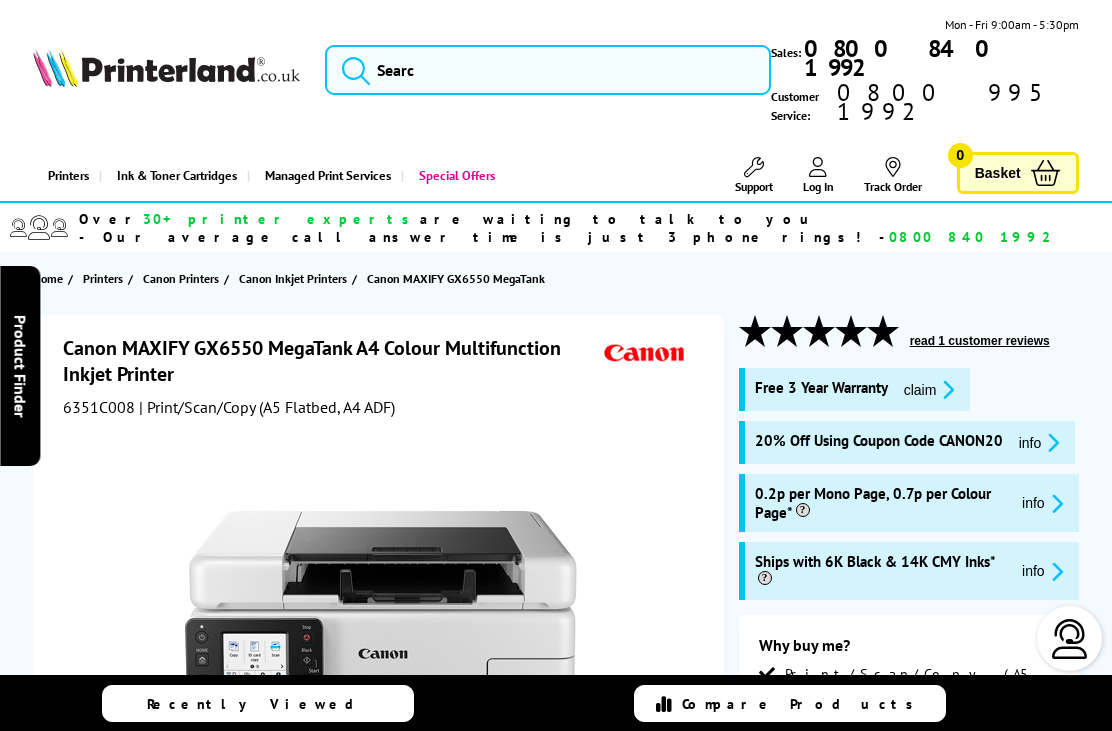 scroll, scrollTop: 0, scrollLeft: 0, axis: both 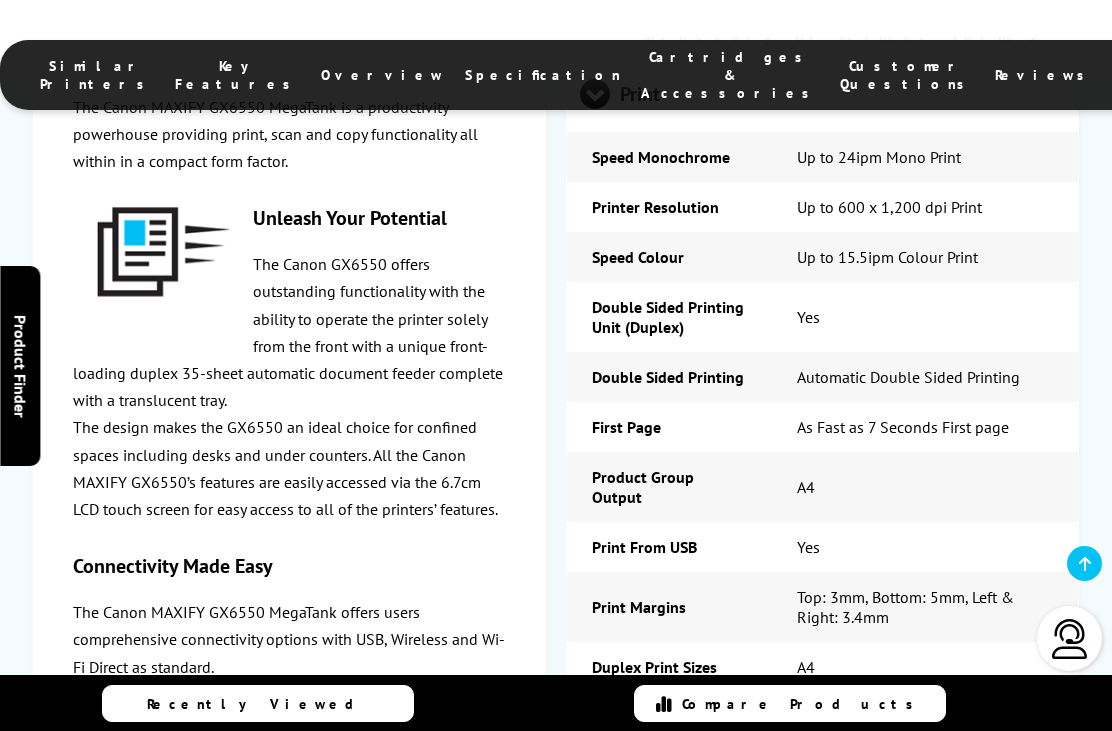 click on "Scan" at bounding box center (822, 789) 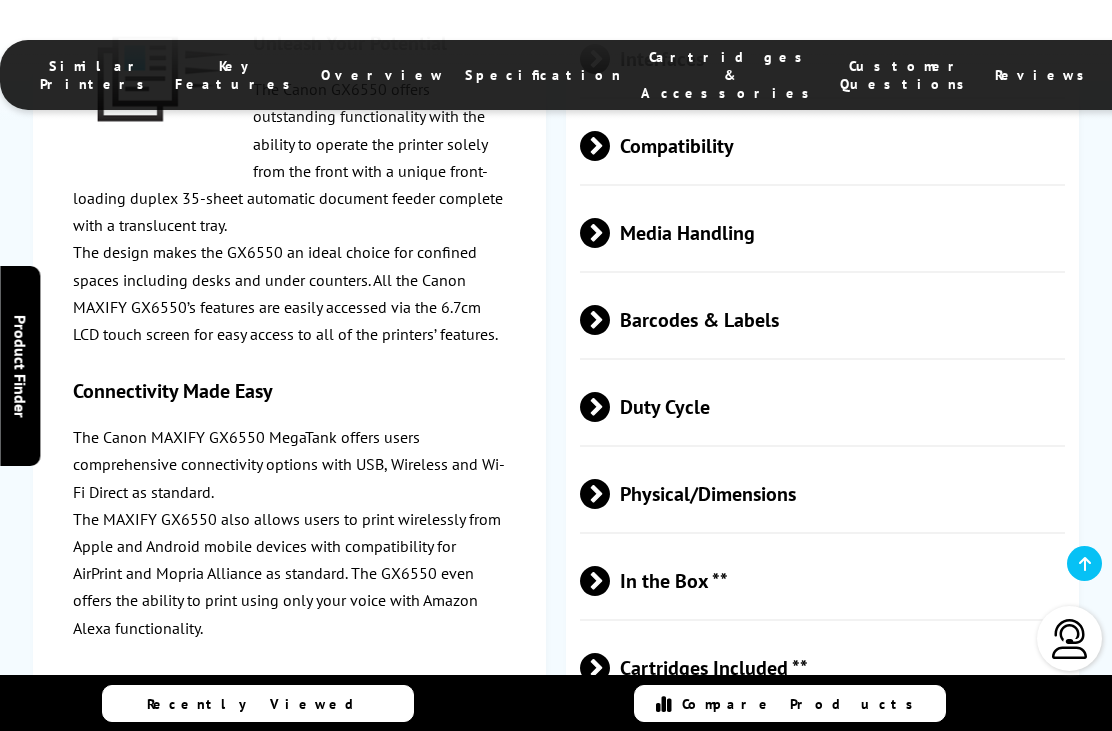 scroll, scrollTop: 5594, scrollLeft: 0, axis: vertical 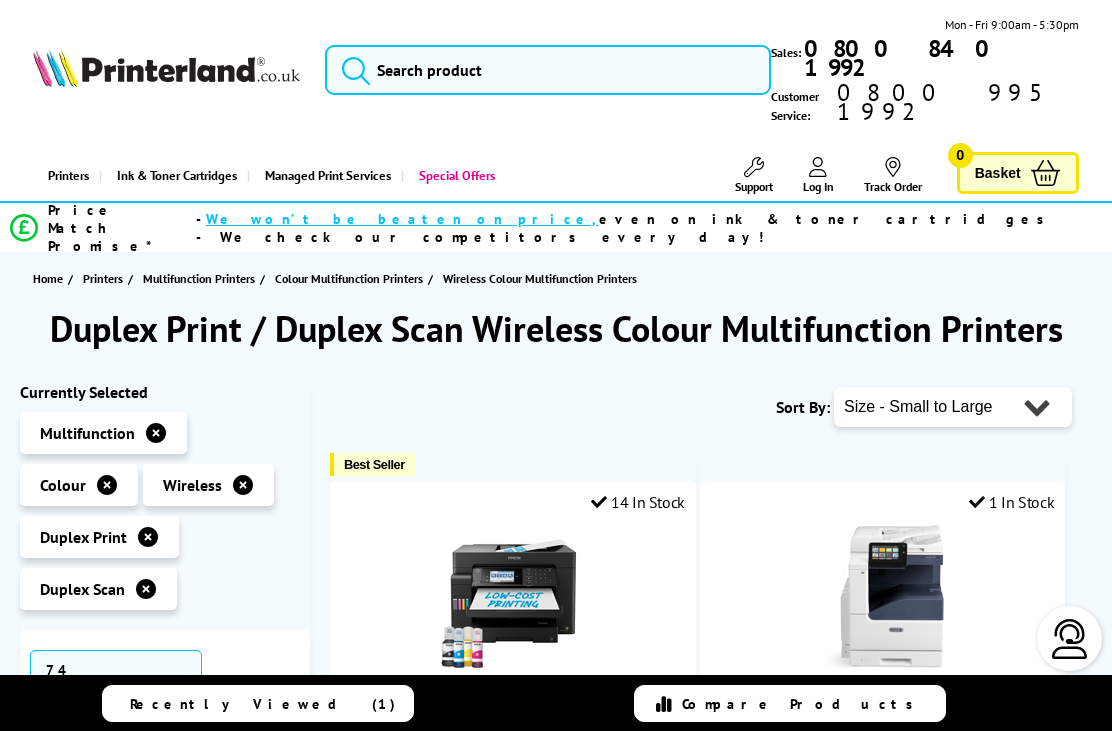 click on "Popularity
Rating
Price - Low to High
Price - High to Low
Running Costs - Low to High
Size - Small to Large" at bounding box center (953, 407) 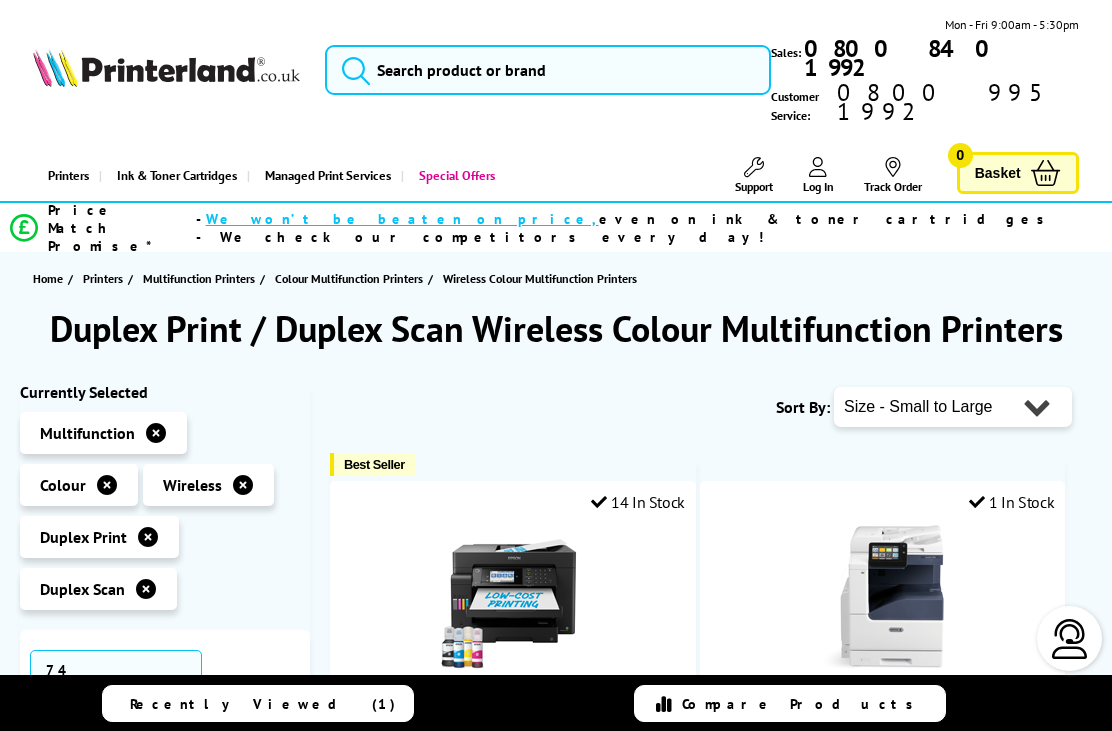 select on "Popularity" 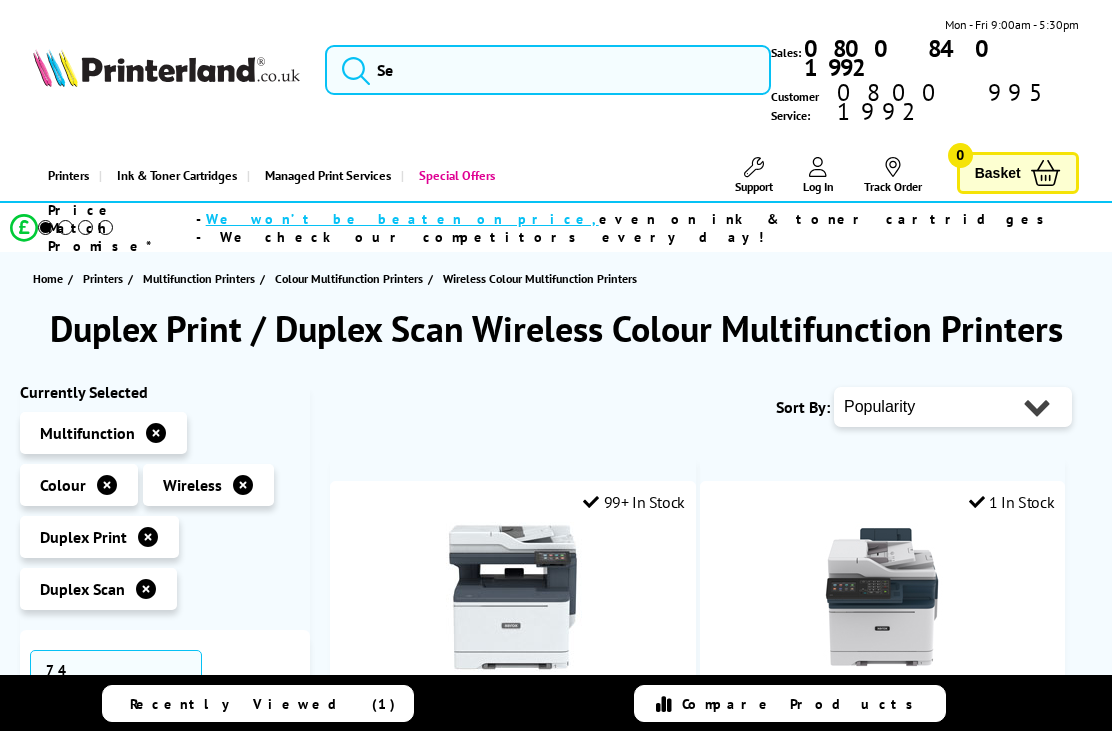scroll, scrollTop: 0, scrollLeft: 0, axis: both 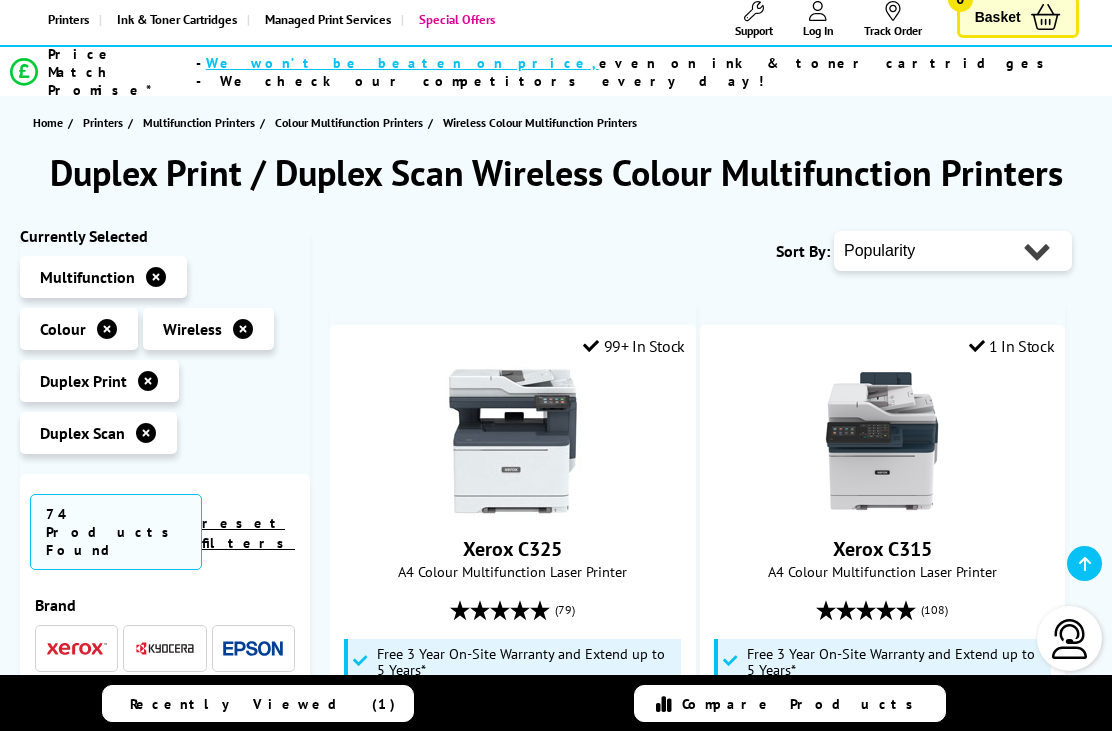 click at bounding box center [513, 441] 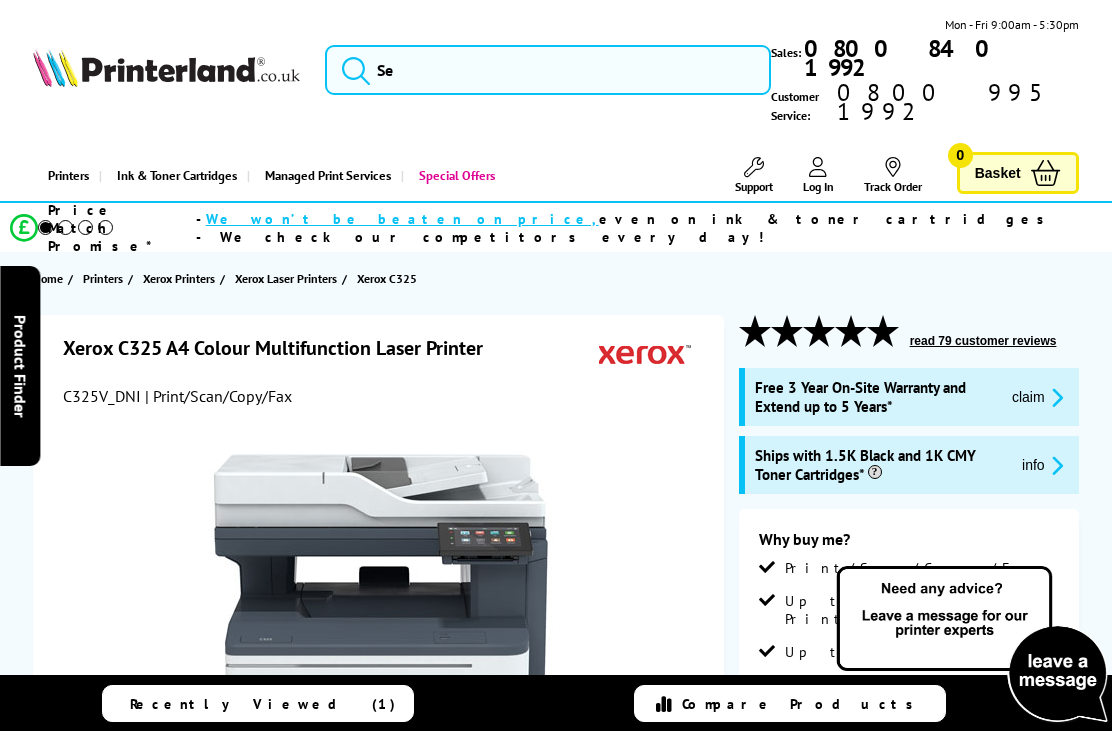 scroll, scrollTop: 0, scrollLeft: 0, axis: both 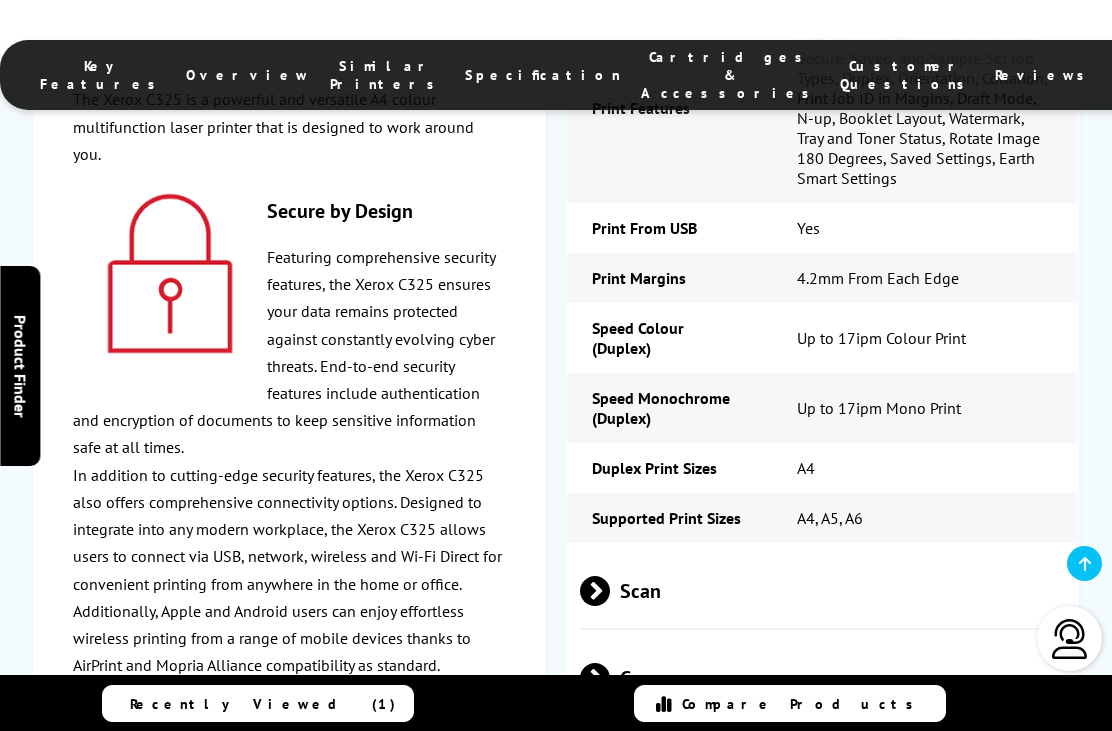 click on "Scan" at bounding box center [822, 590] 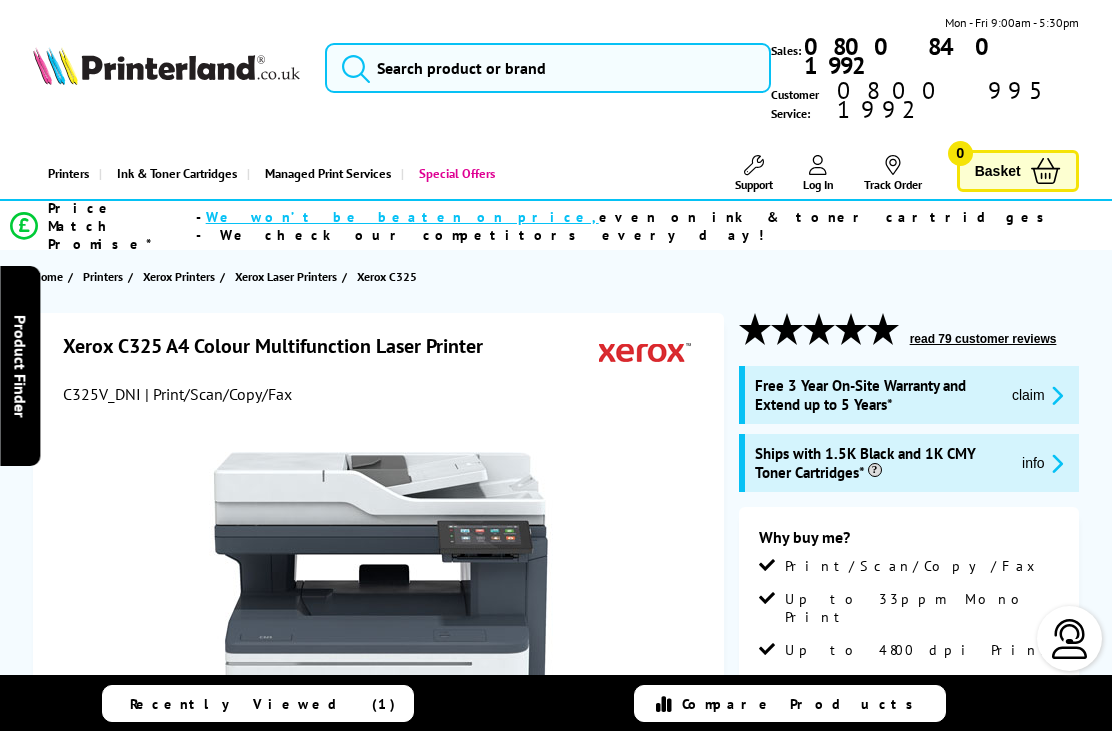 scroll, scrollTop: 0, scrollLeft: 0, axis: both 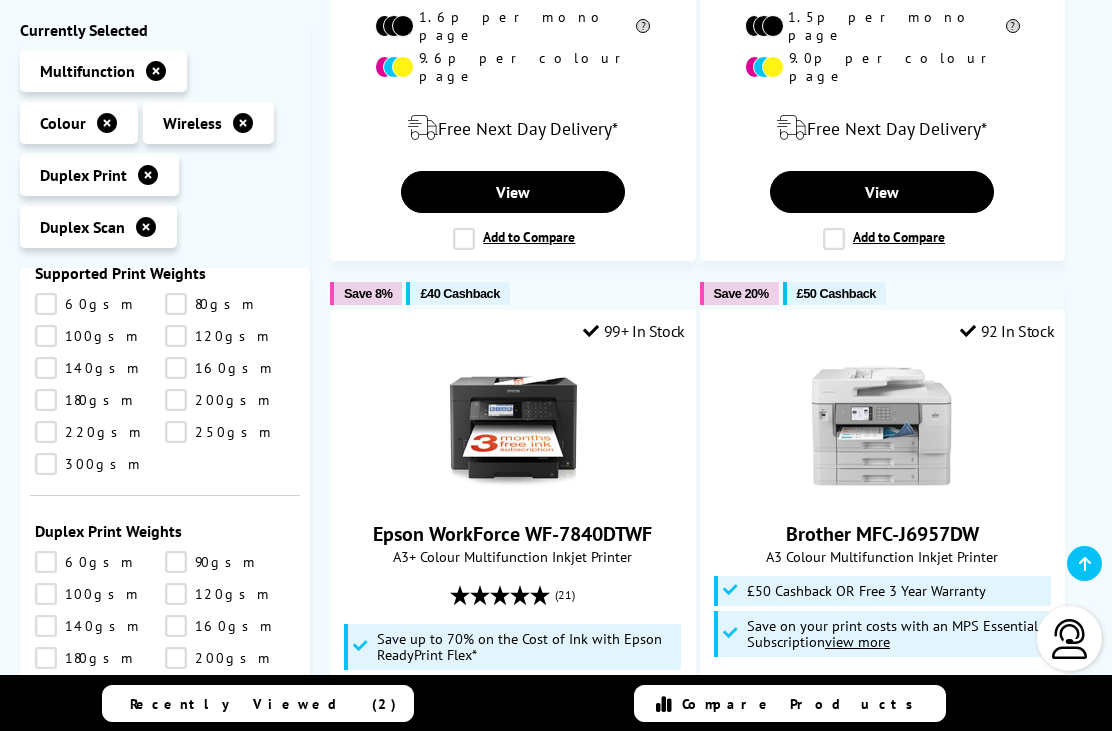 click at bounding box center (115, 1022) 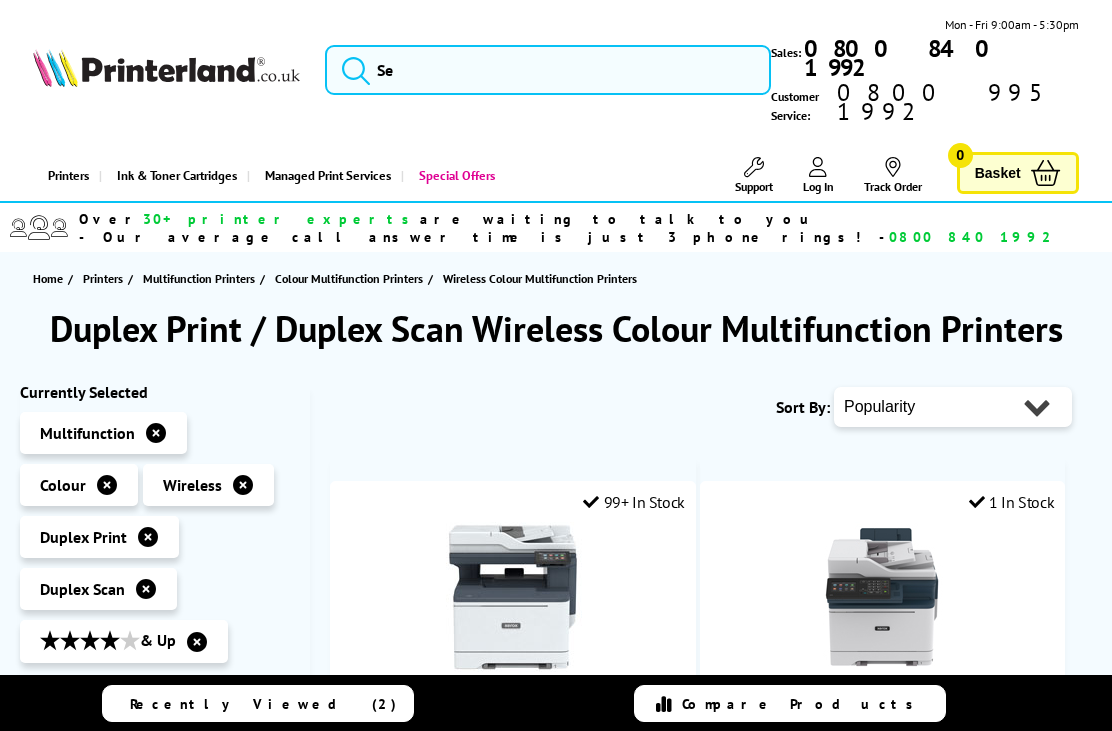 scroll, scrollTop: 0, scrollLeft: 0, axis: both 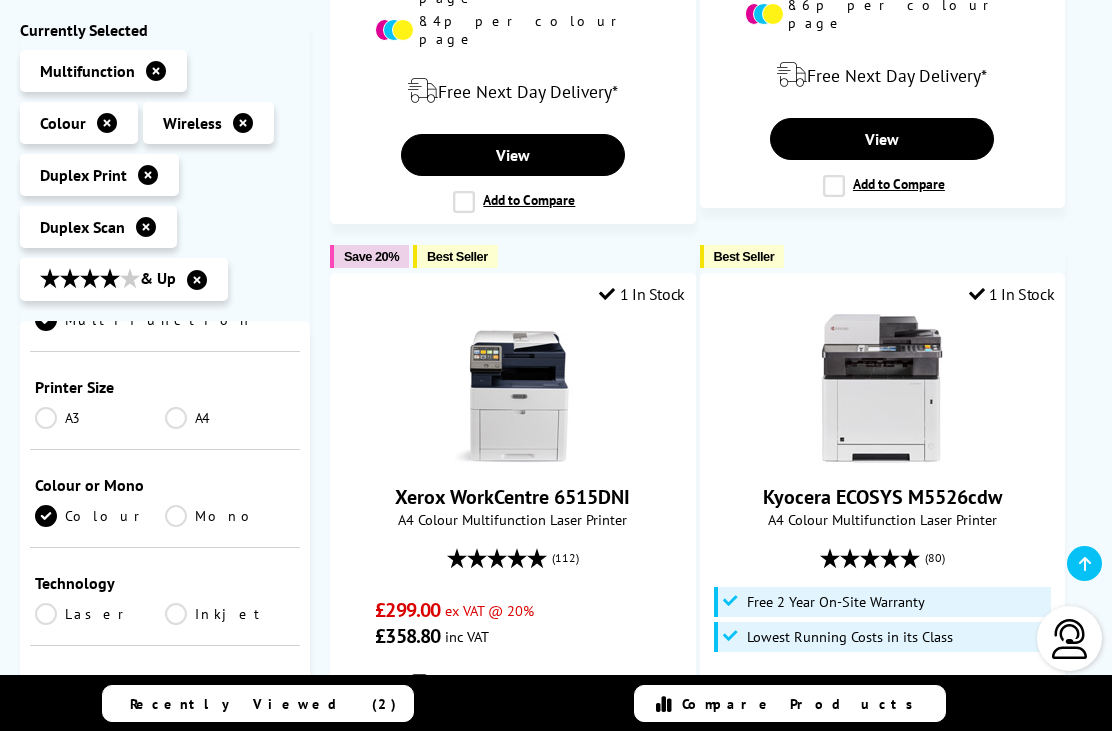 click on "Inkjet" at bounding box center [230, 614] 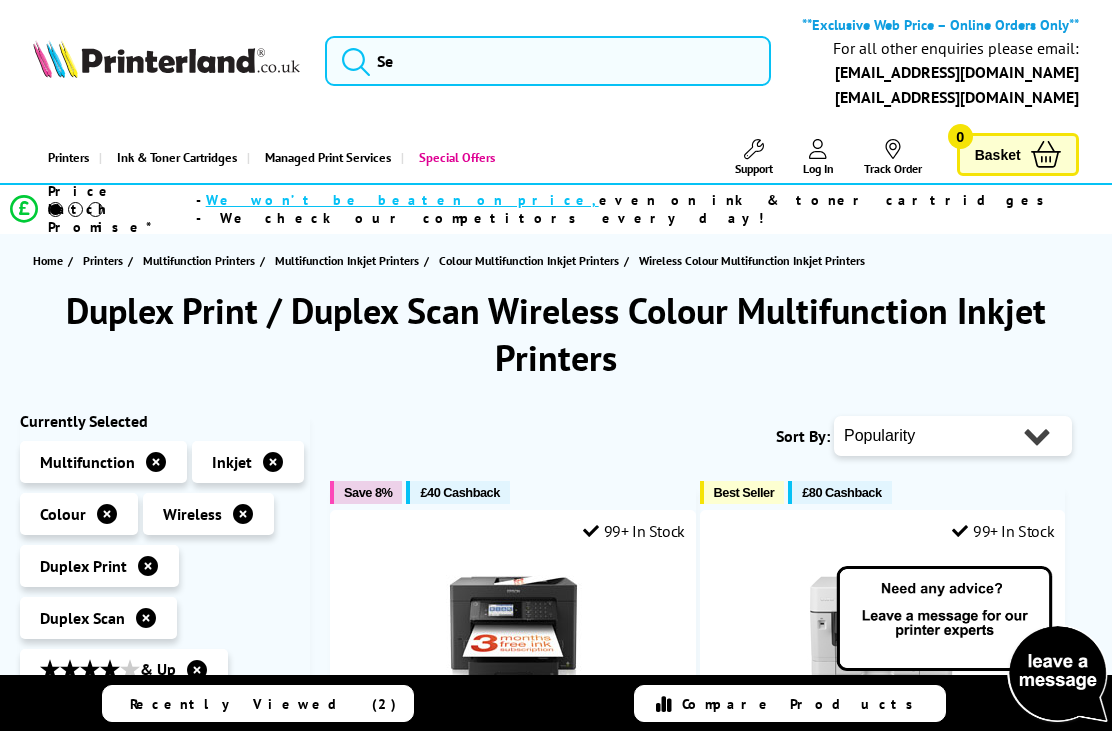 scroll, scrollTop: 0, scrollLeft: 0, axis: both 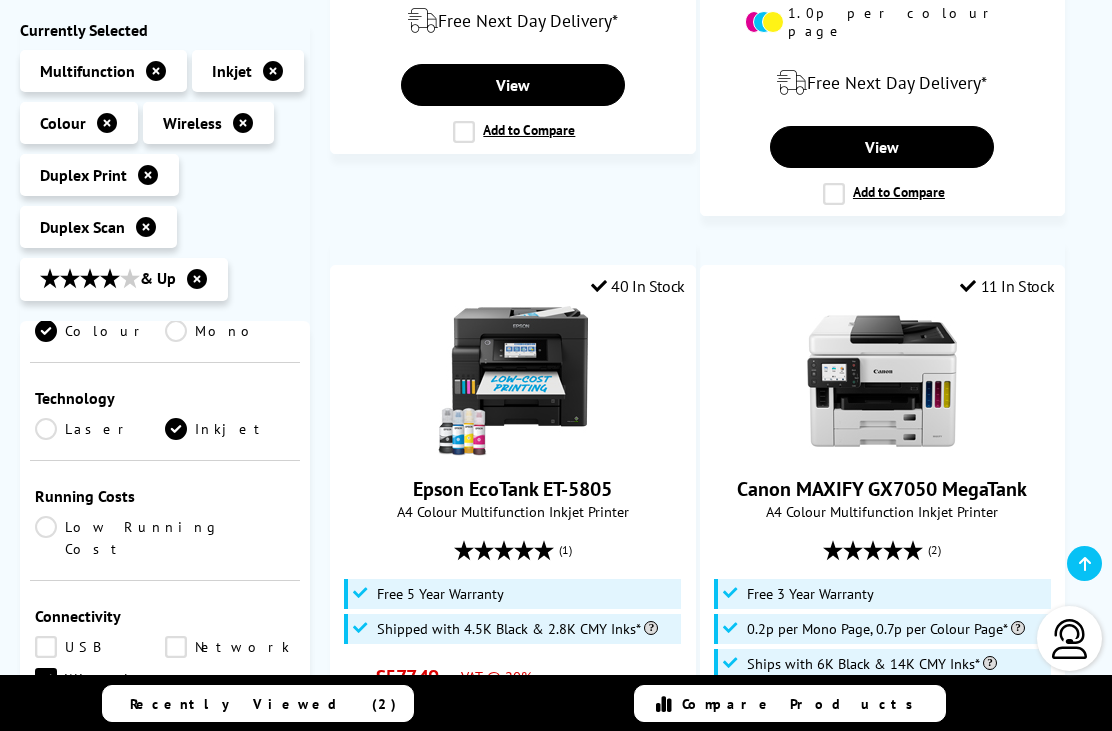 click on "Inkjet" at bounding box center (230, 429) 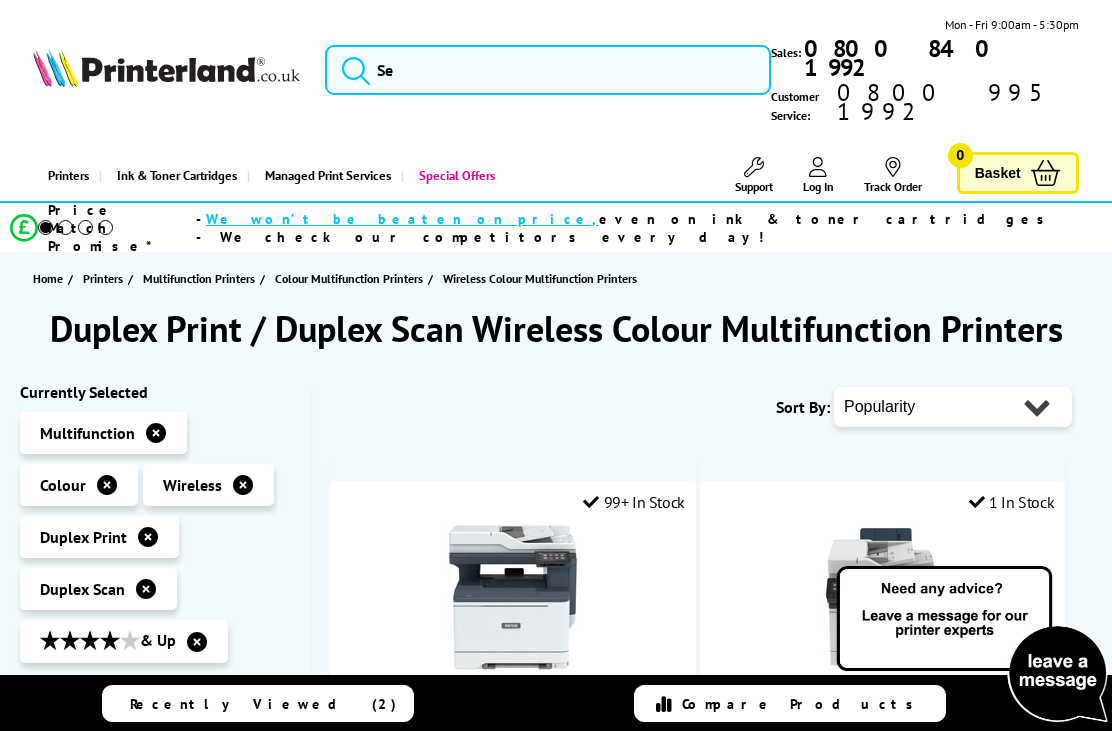 scroll, scrollTop: 0, scrollLeft: 0, axis: both 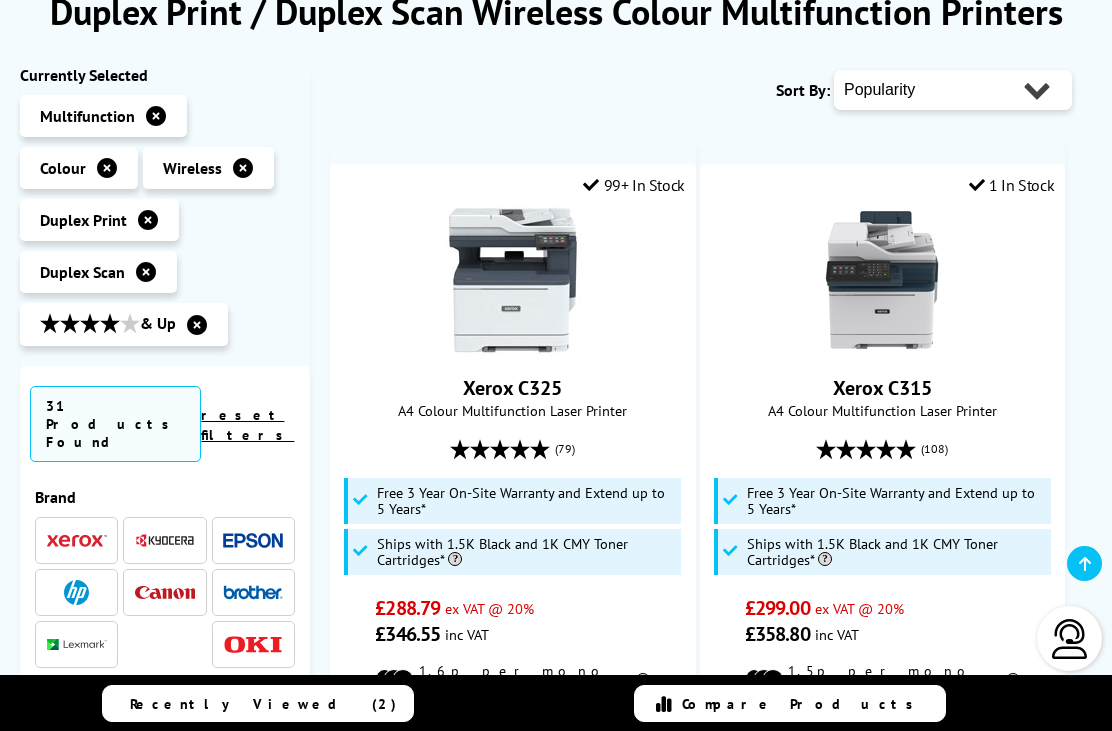 click at bounding box center (513, 280) 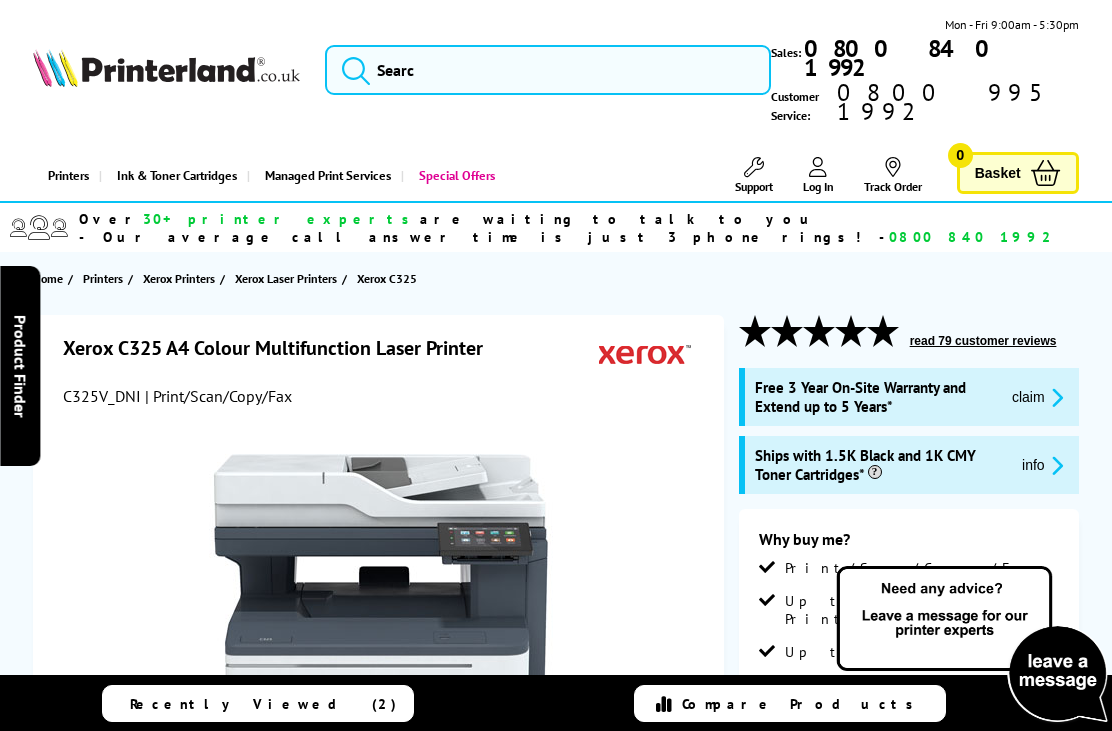 scroll, scrollTop: 0, scrollLeft: 0, axis: both 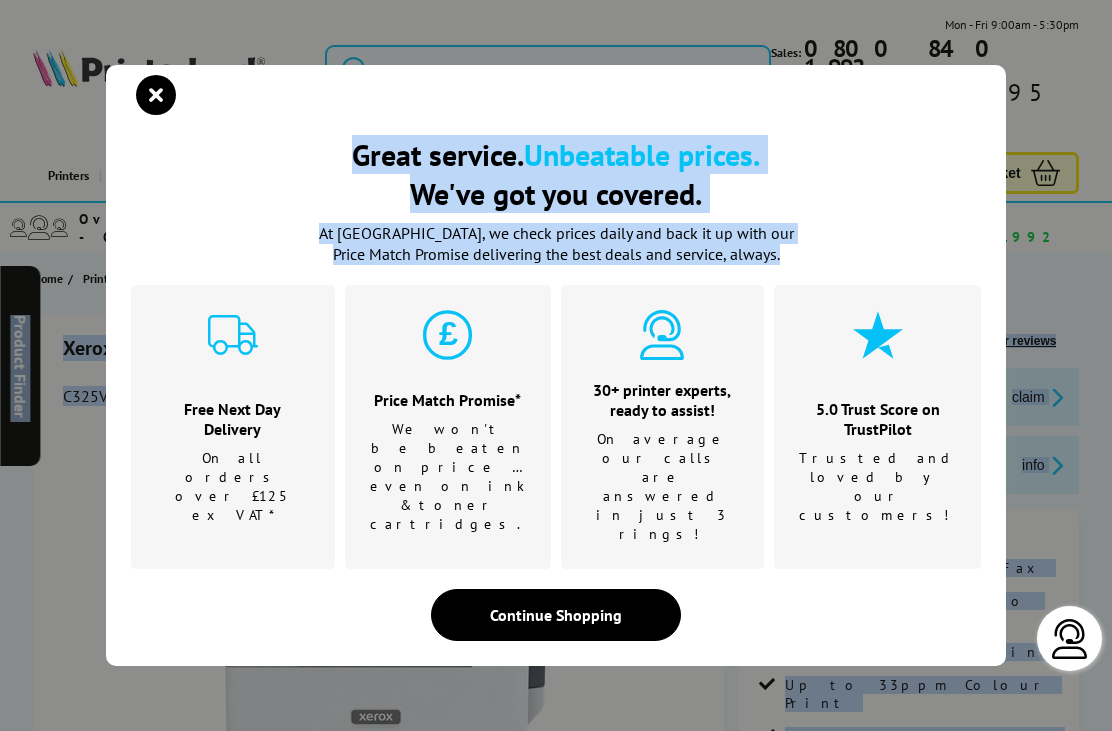 click at bounding box center [156, 95] 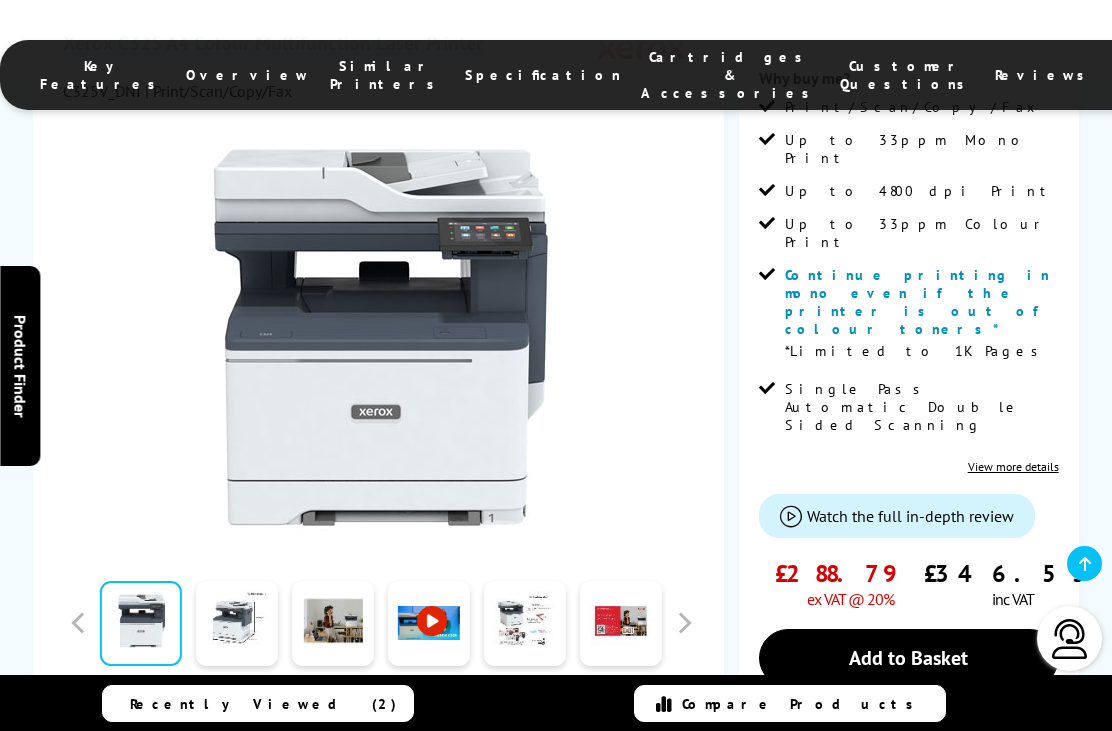 scroll, scrollTop: 462, scrollLeft: 0, axis: vertical 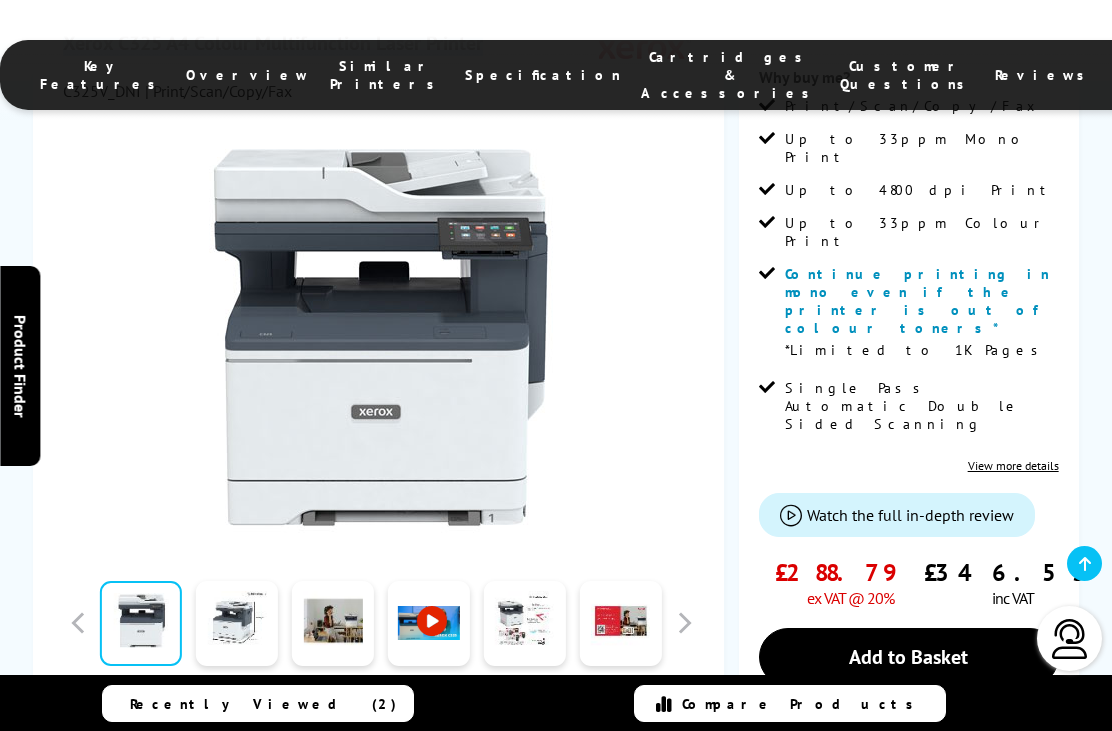 click on "Add to Basket" at bounding box center (909, 657) 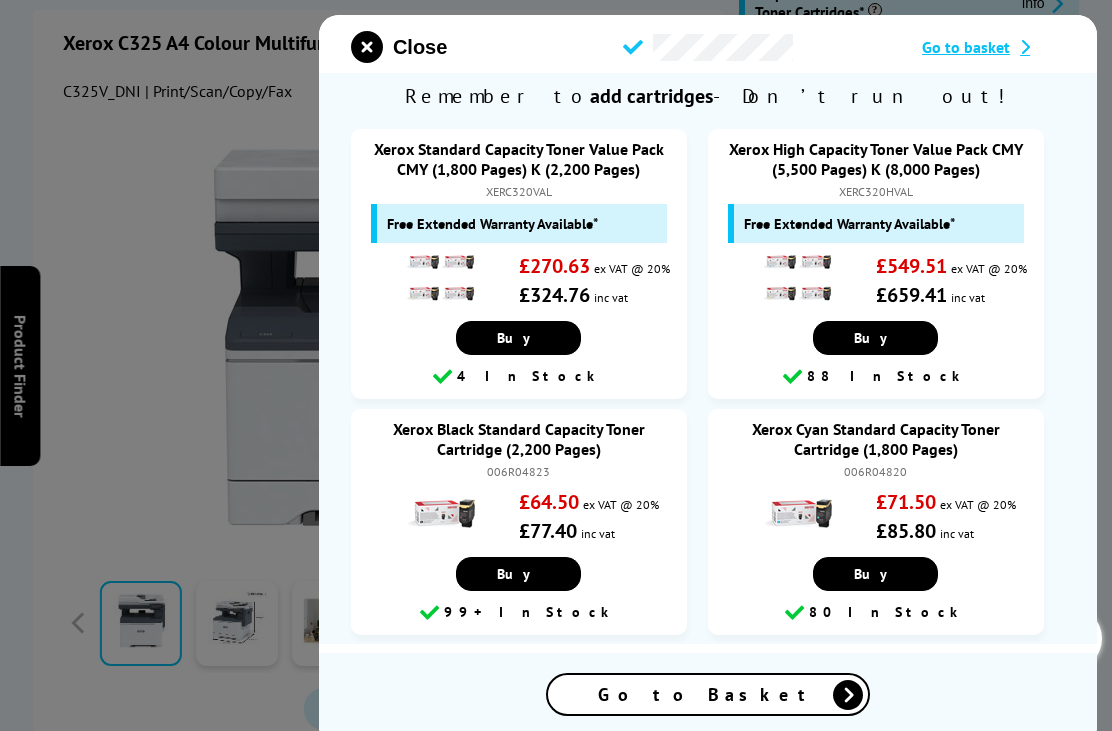 click on "Go to Basket" at bounding box center (708, 694) 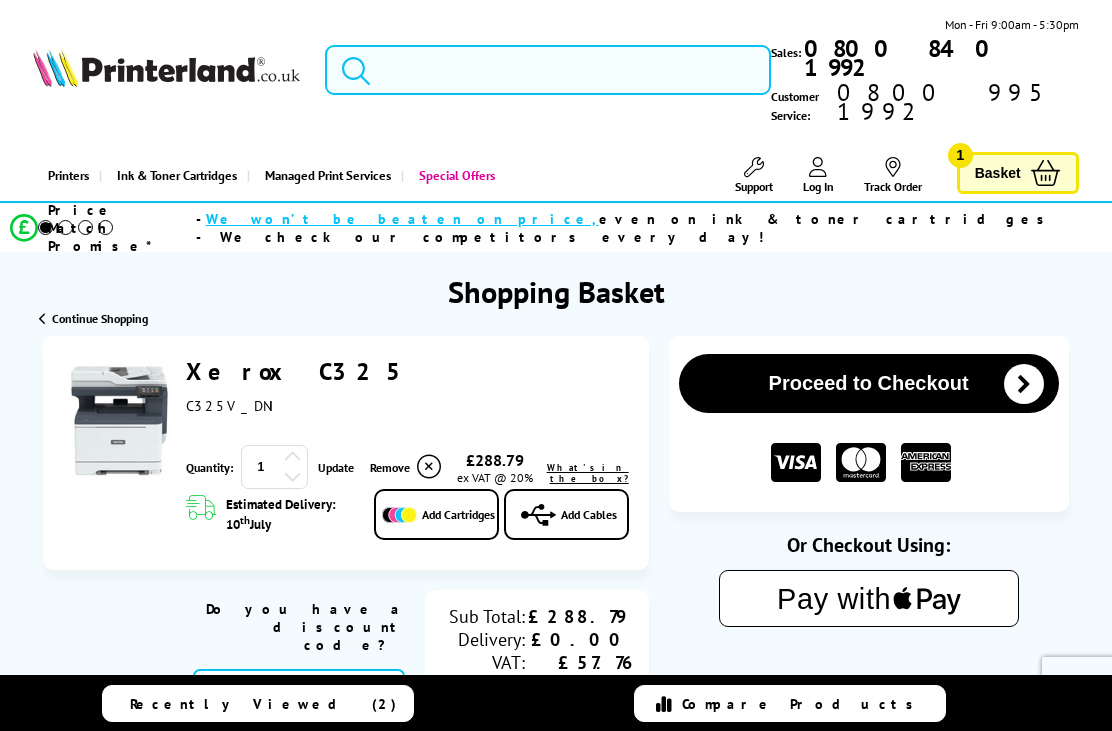 scroll, scrollTop: 0, scrollLeft: 0, axis: both 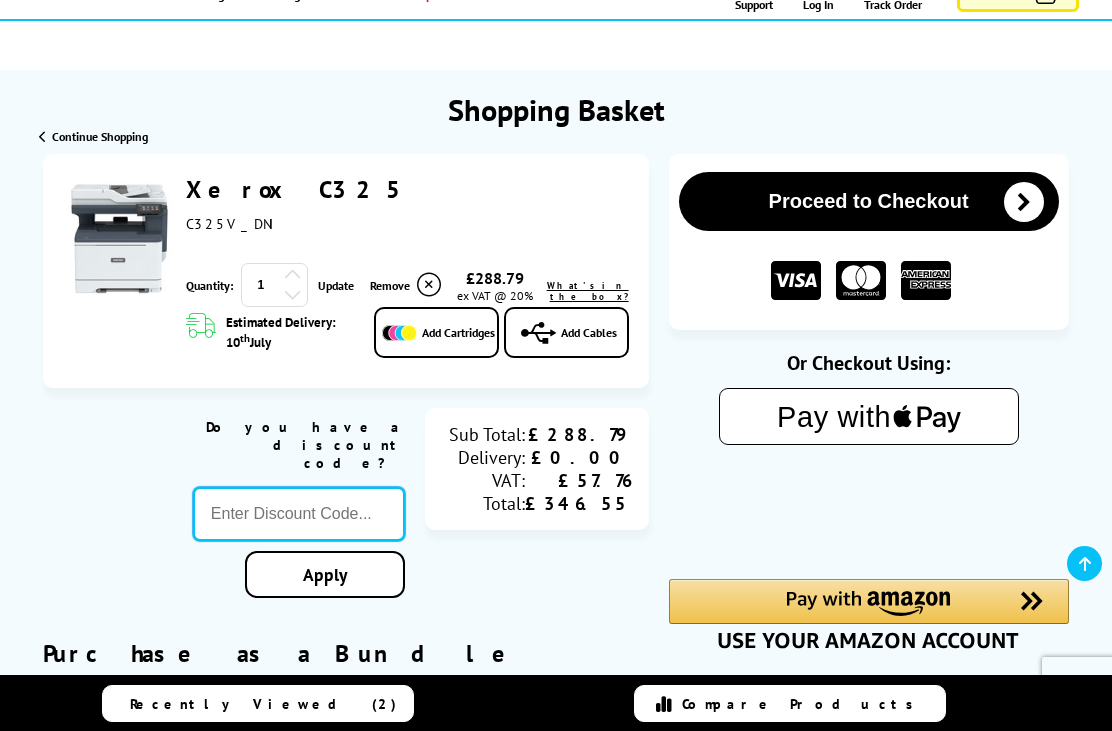 click at bounding box center (299, 514) 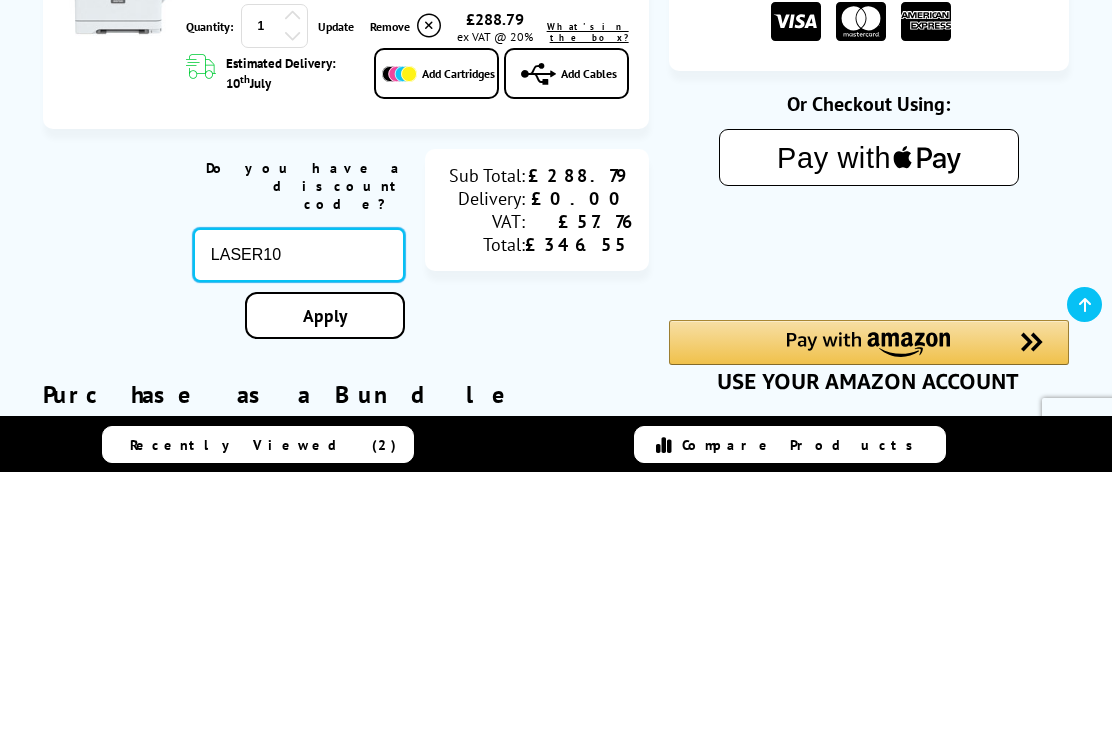 type on "LASER10" 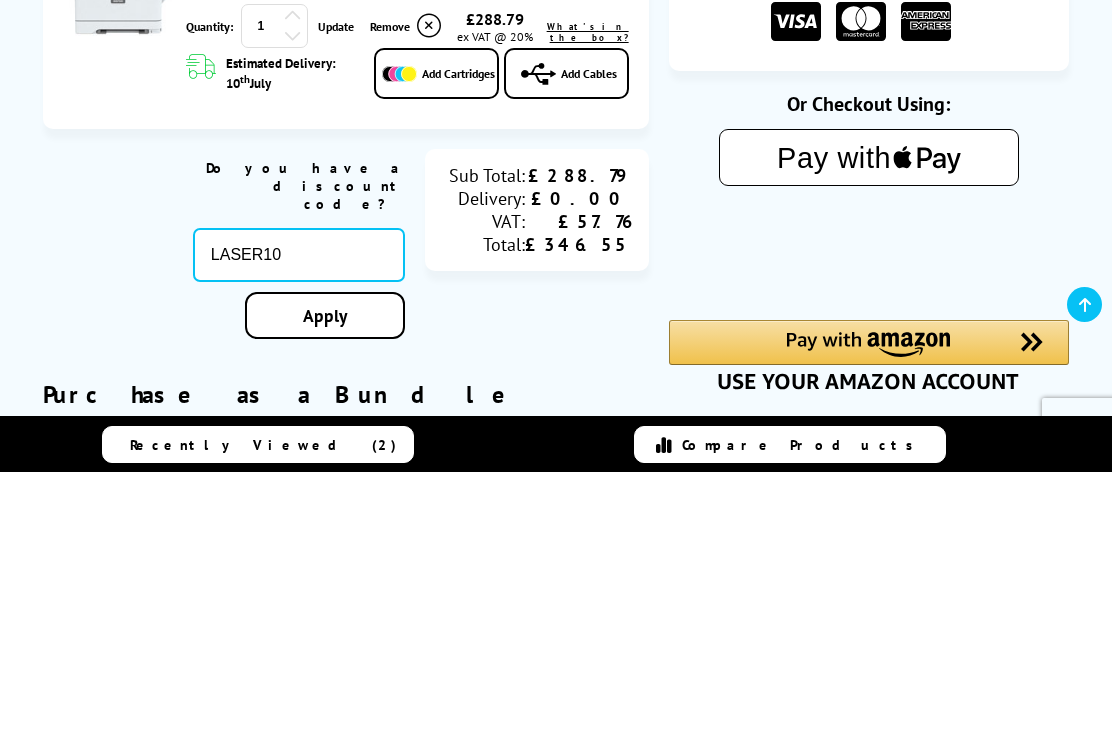 click on "Apply" at bounding box center [325, 574] 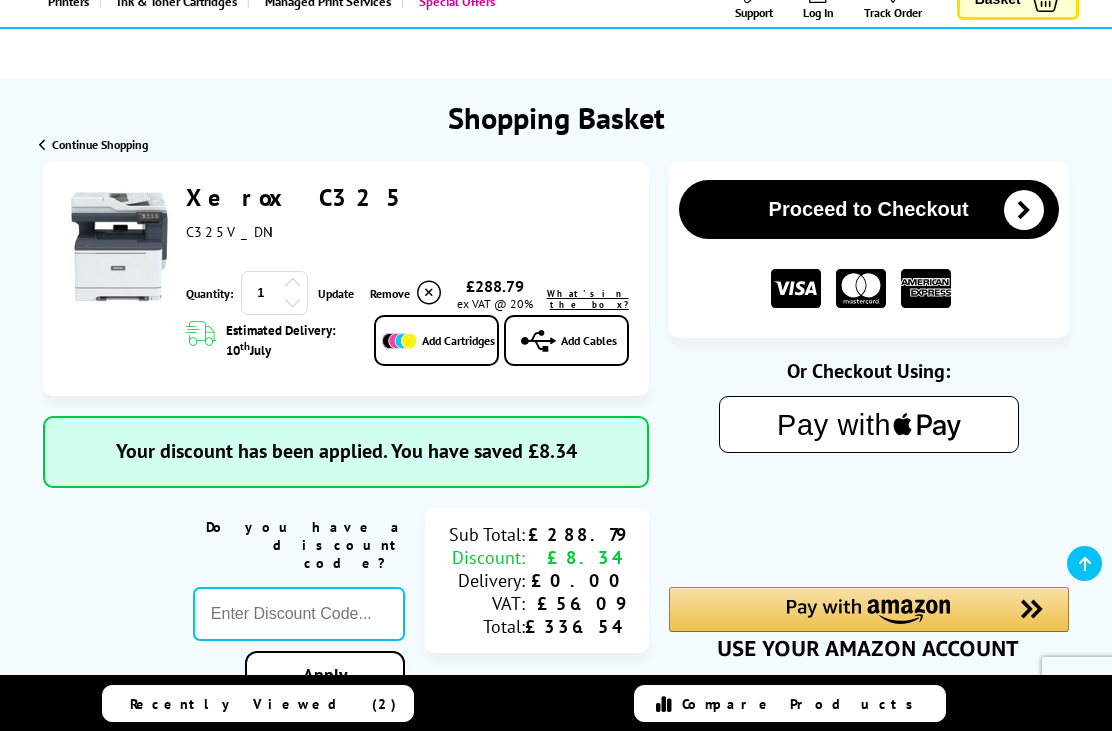 scroll, scrollTop: 171, scrollLeft: 0, axis: vertical 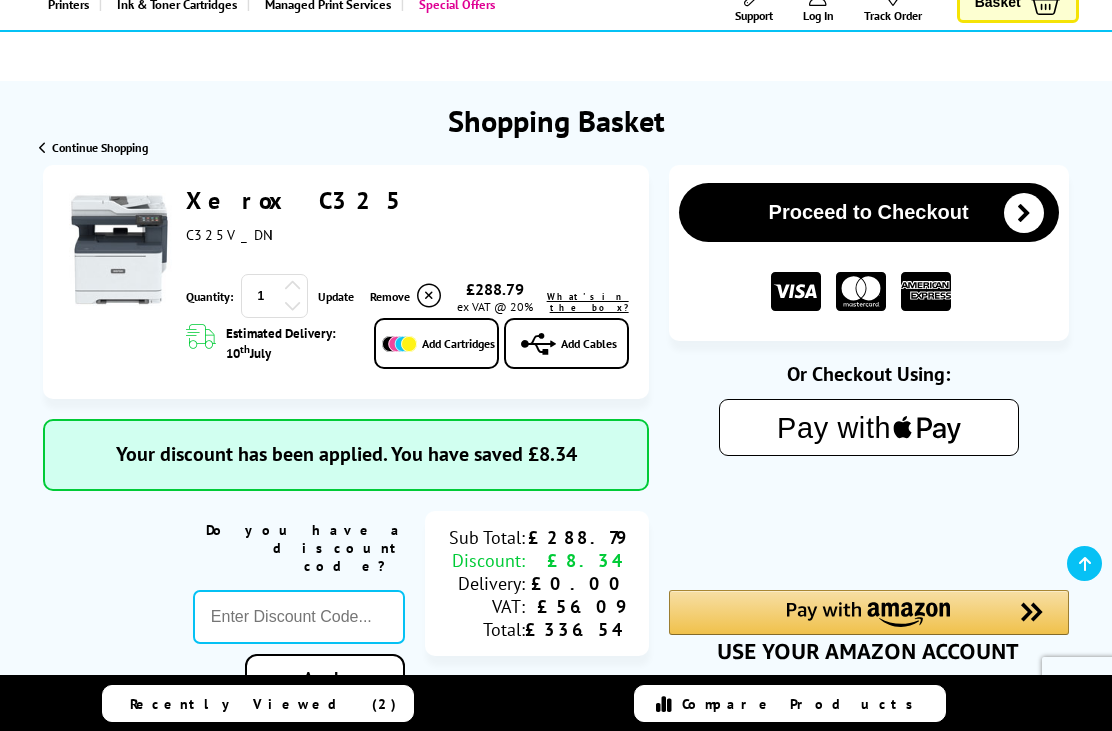 click on "text {
fill: #000;
font-family: -apple-system, apple-pay-btn-en-GB, BlinkMacSystemFont,"Segoe UI",Roboto,"Helvetica Neue",Arial,sans-serif;
font-size: 15px;
font-weight: 500;
}
Pay with
Apple Logo" 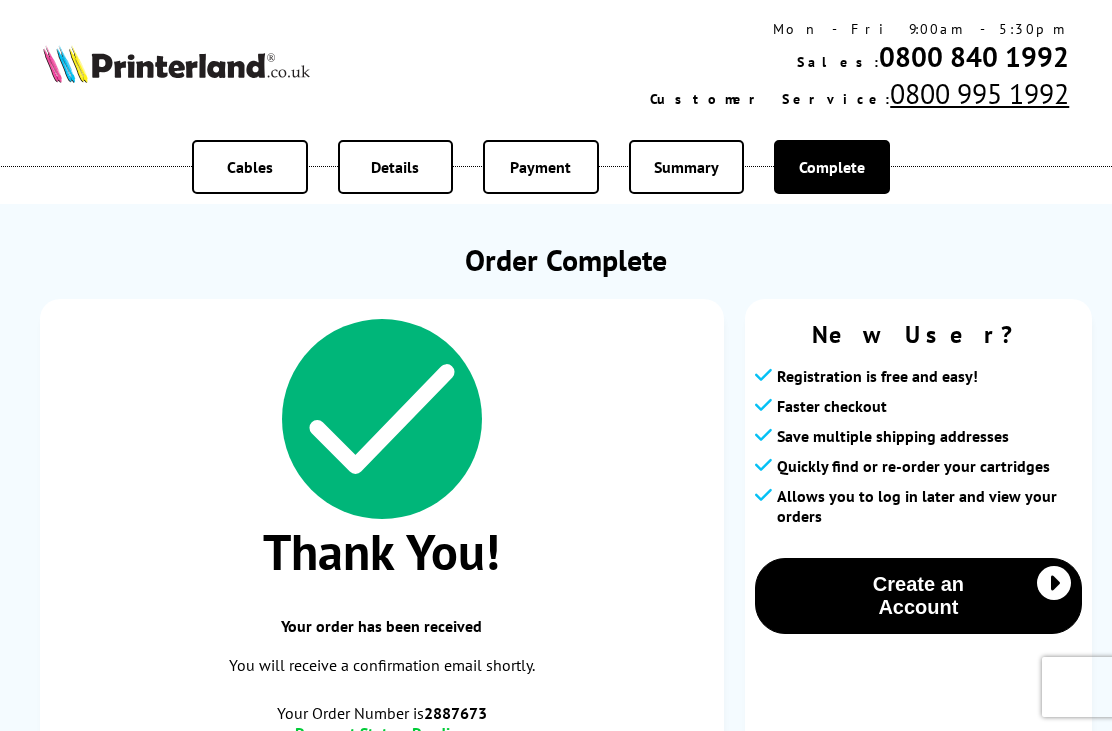 scroll, scrollTop: 0, scrollLeft: 0, axis: both 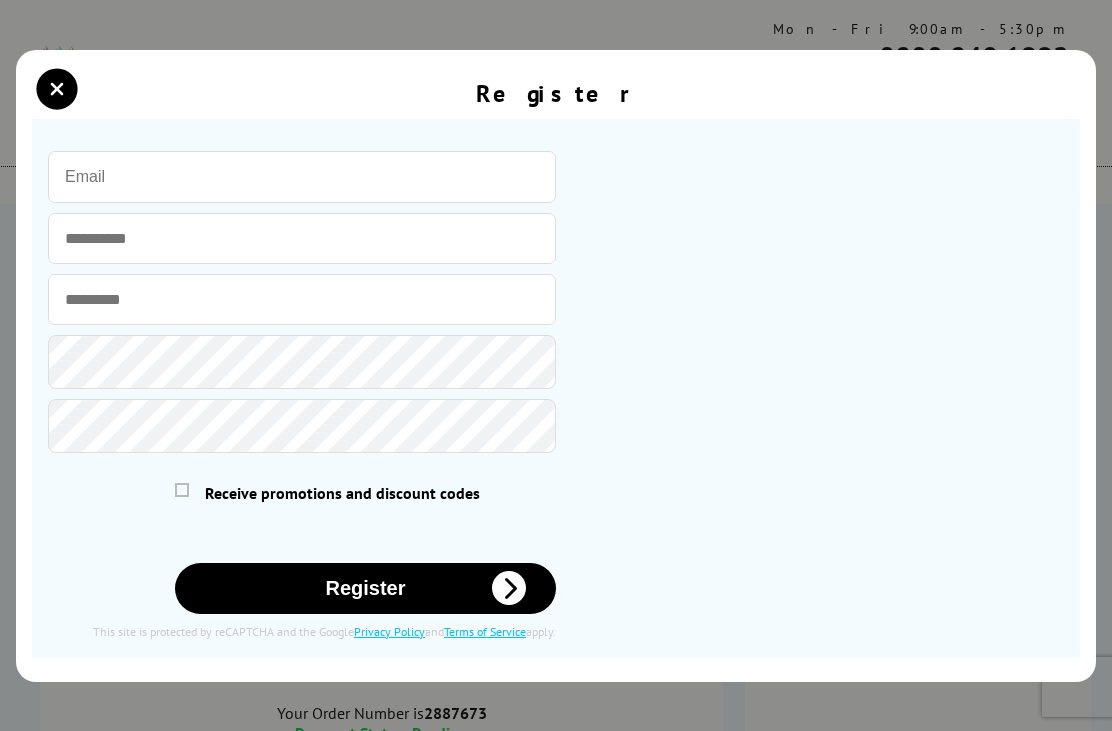 click at bounding box center (302, 177) 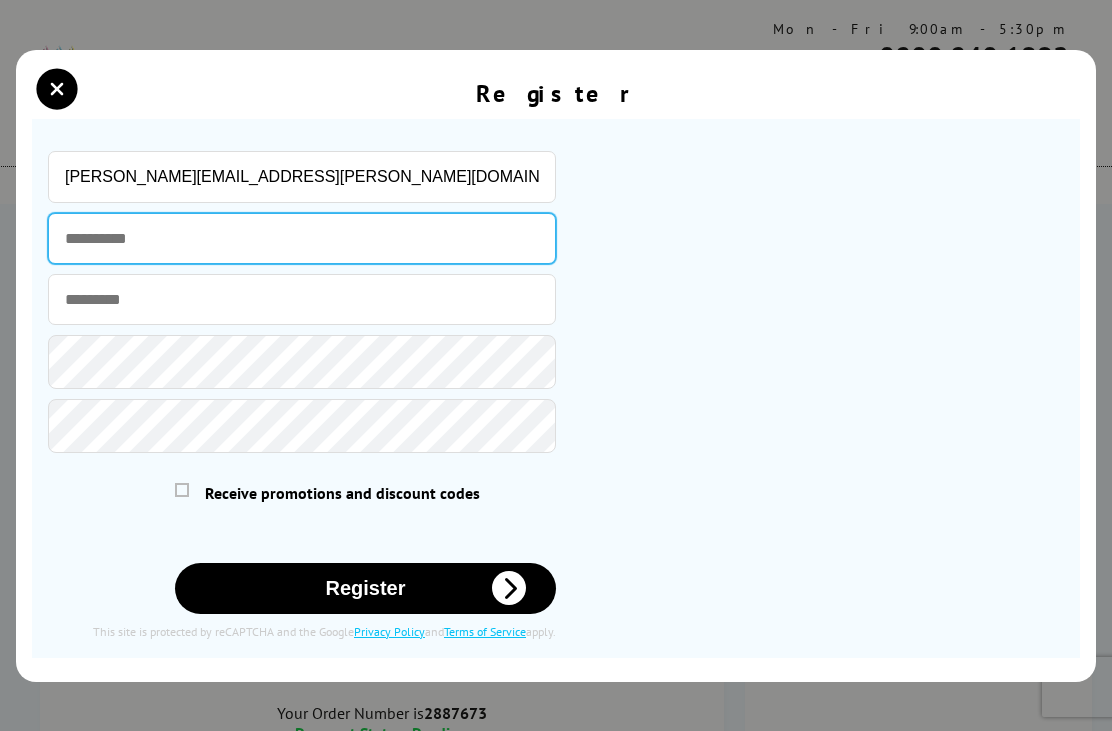 type on "*****" 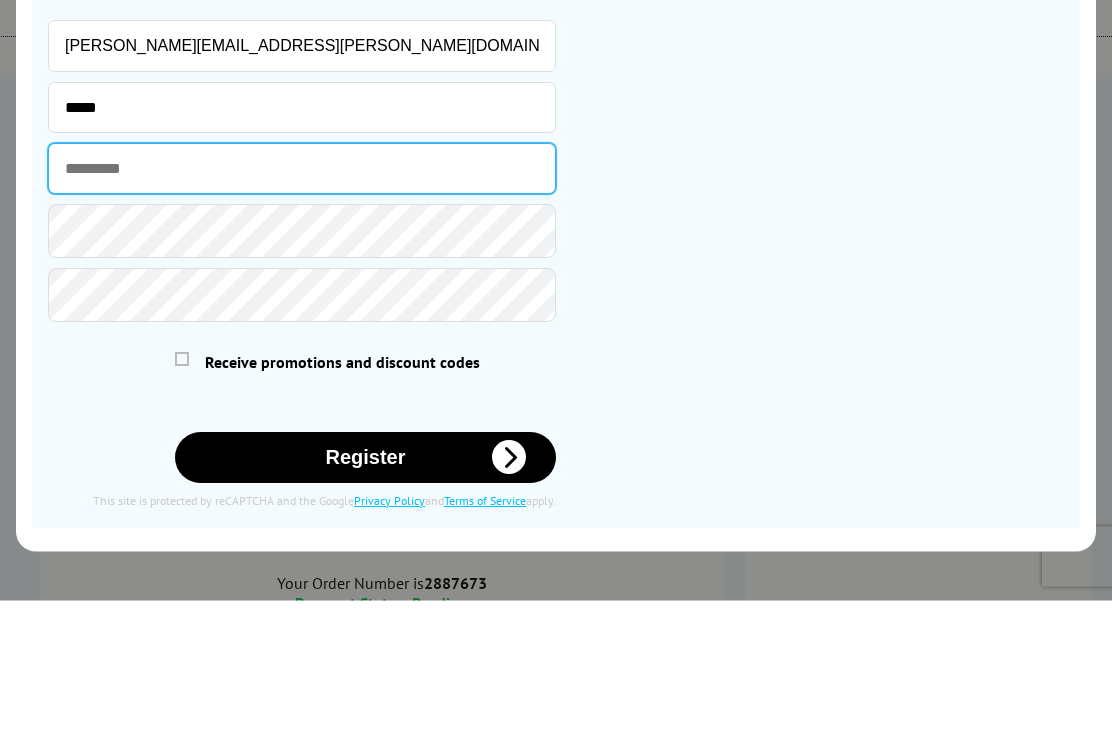 type on "*****" 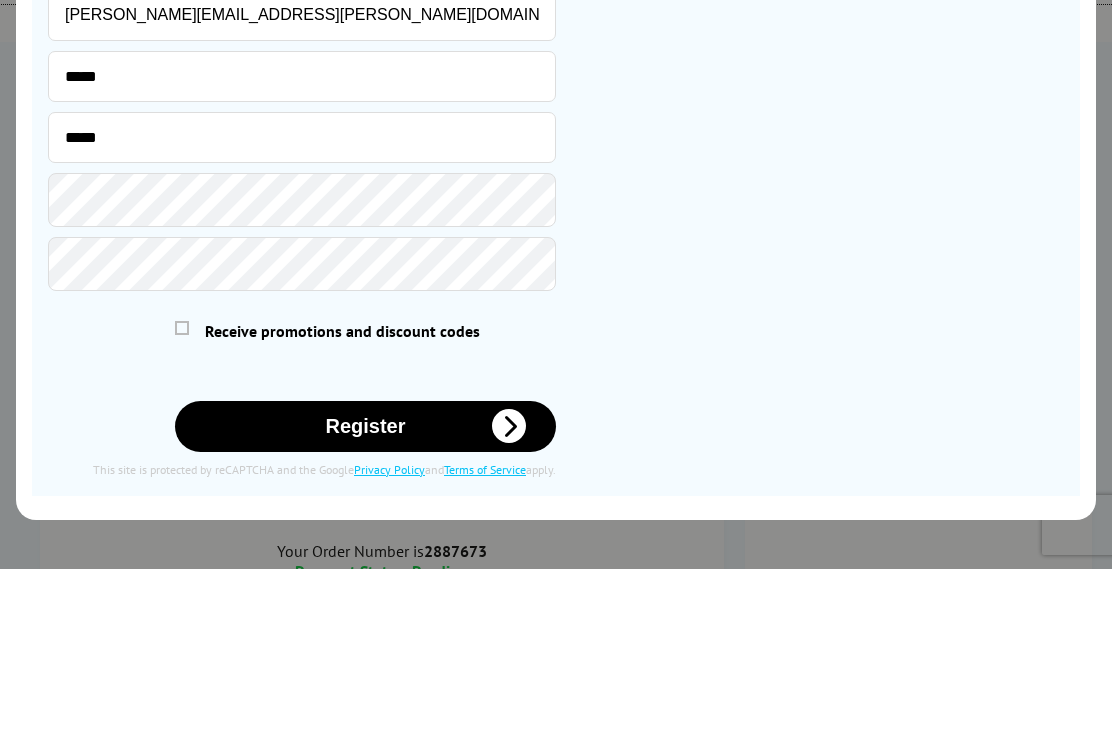 click at bounding box center [182, 490] 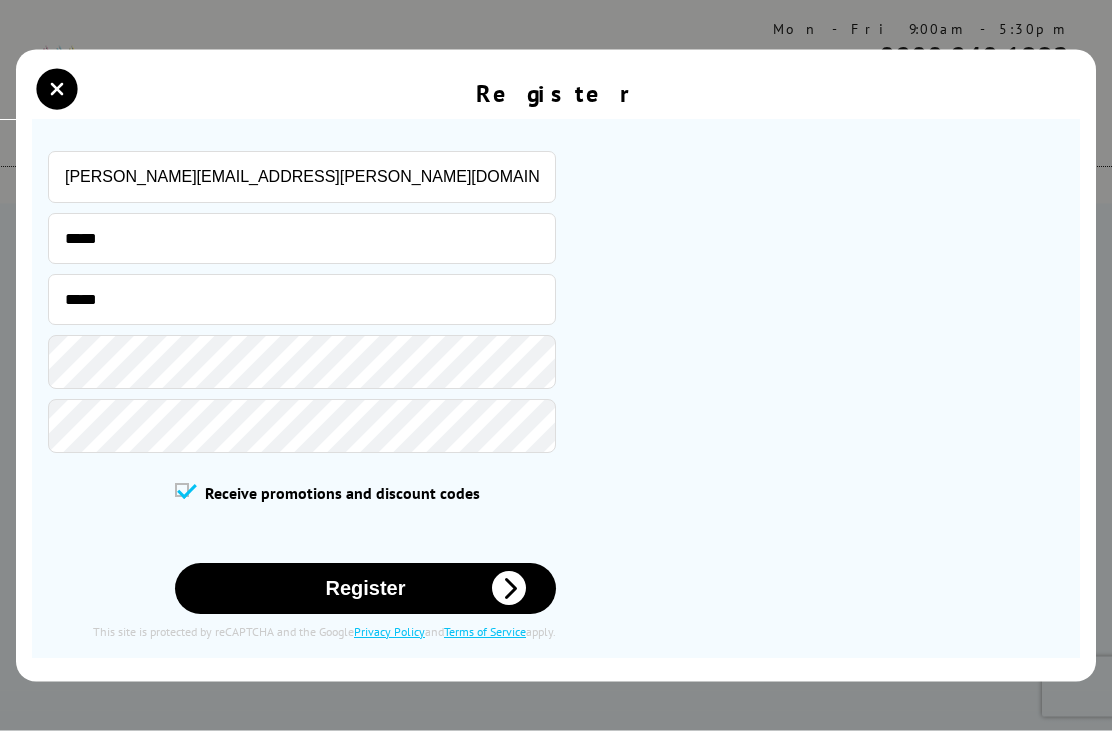 scroll, scrollTop: 235, scrollLeft: 0, axis: vertical 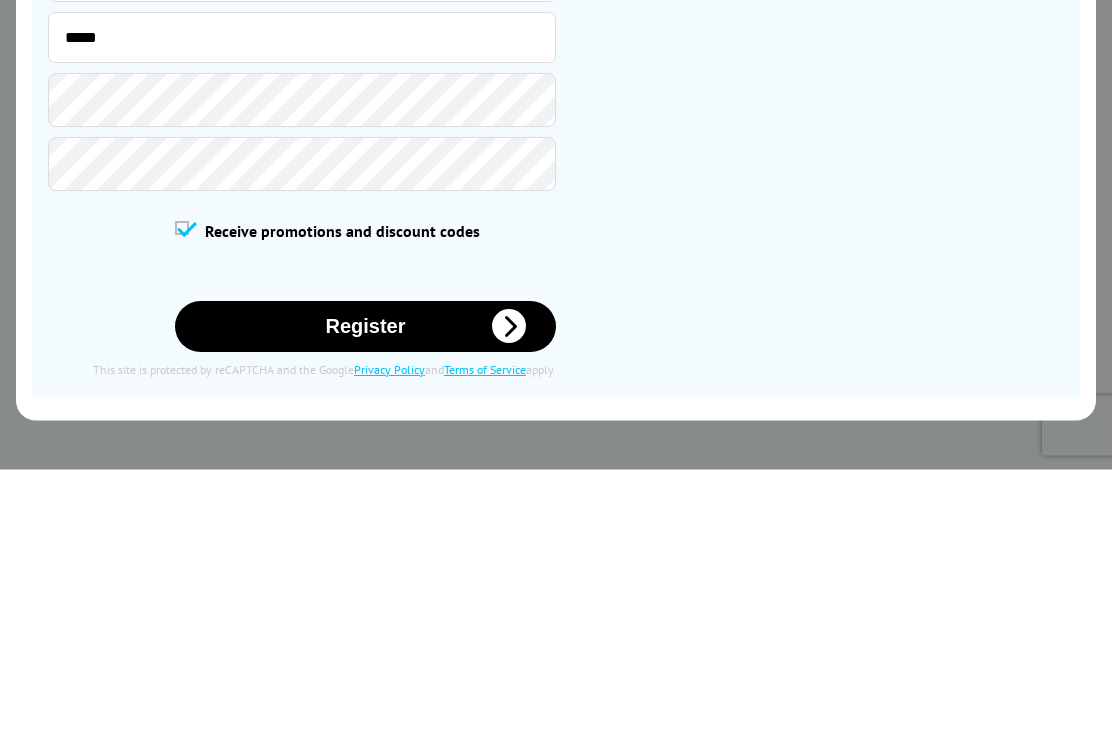 click at bounding box center [509, 588] 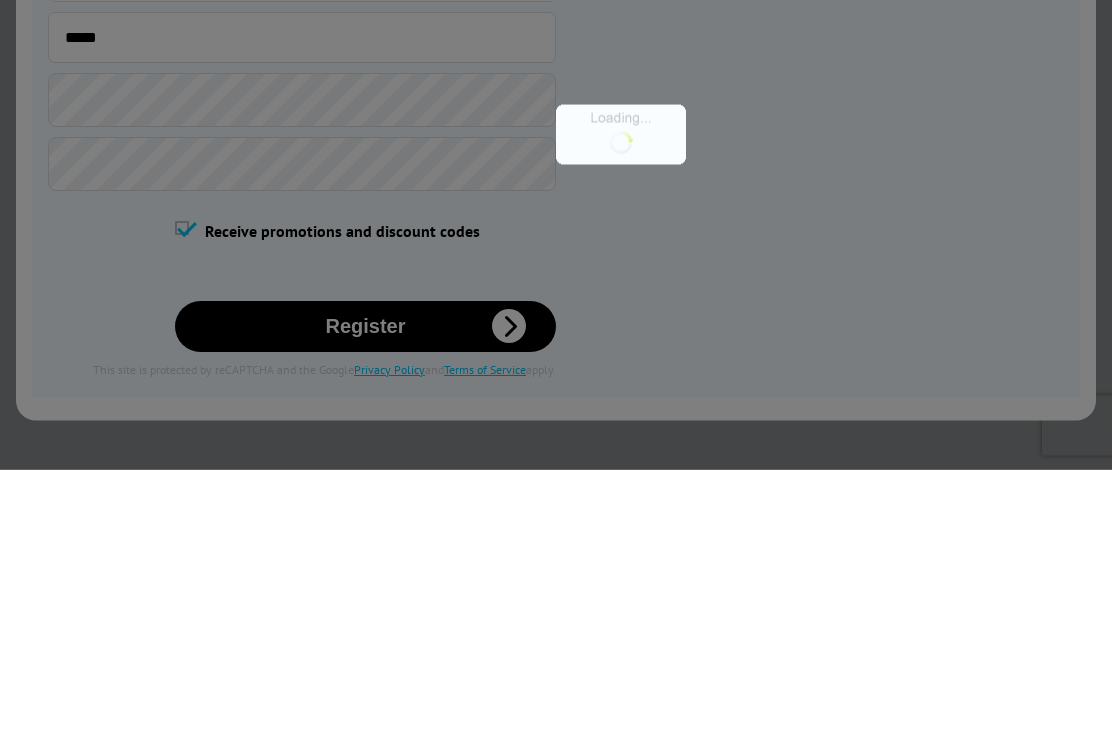 scroll, scrollTop: 497, scrollLeft: 0, axis: vertical 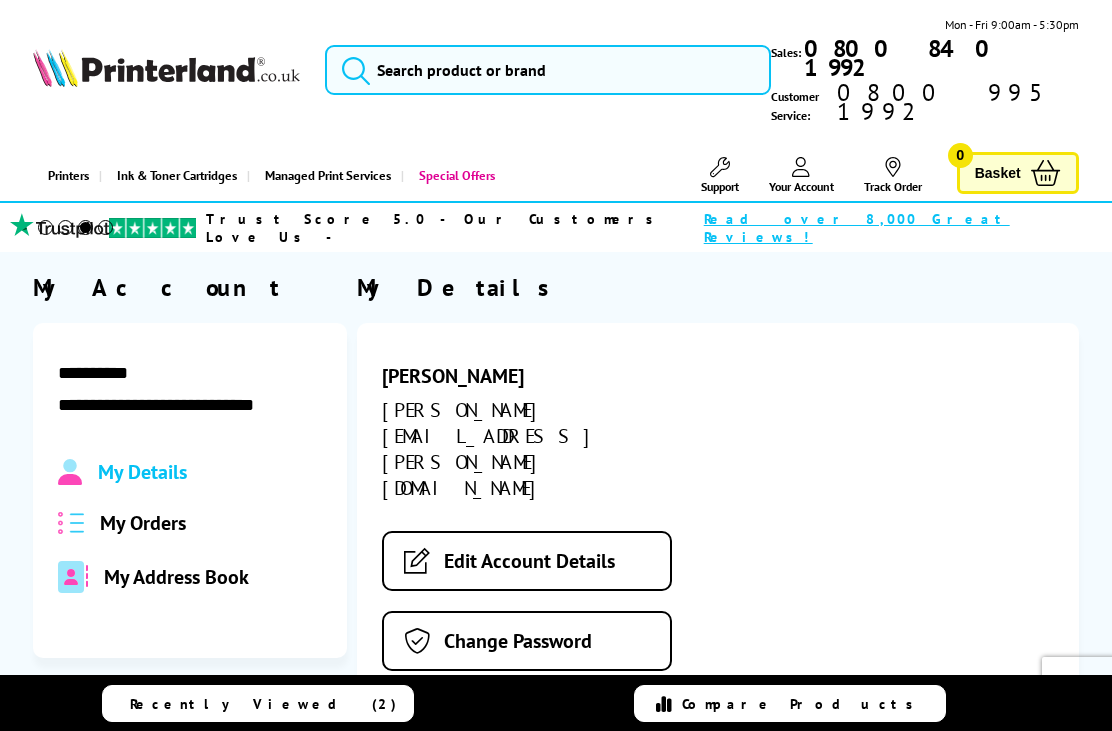 click on "Sign Out" at bounding box center [502, 719] 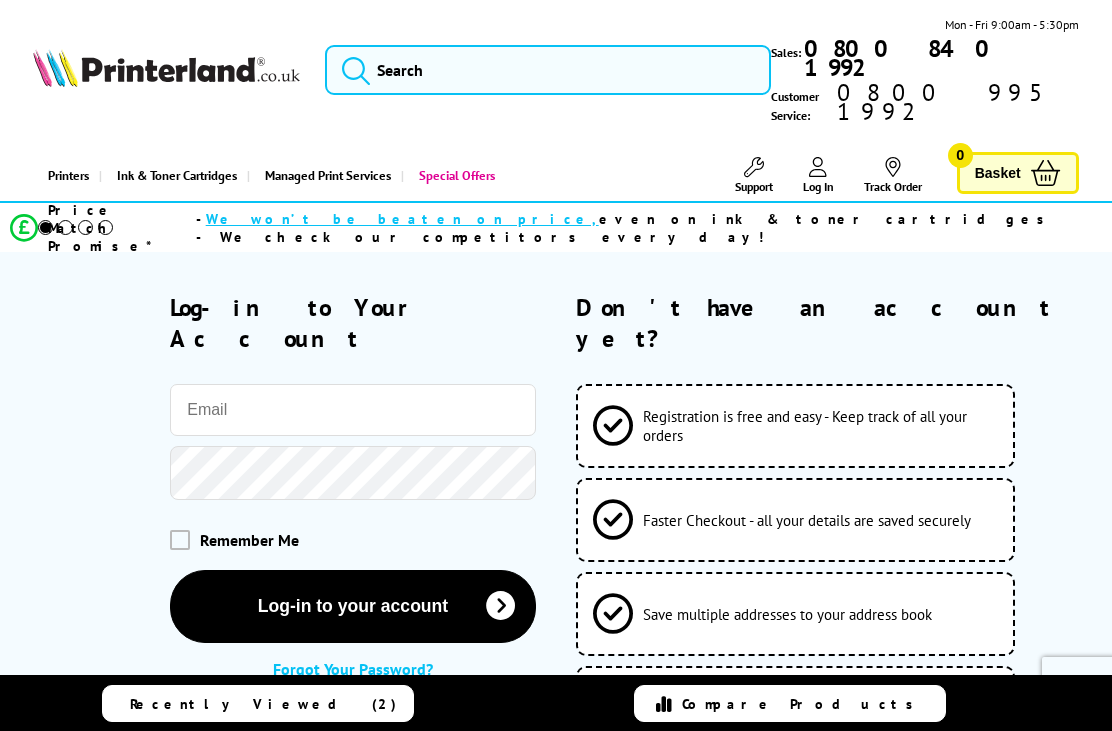 scroll, scrollTop: 0, scrollLeft: 0, axis: both 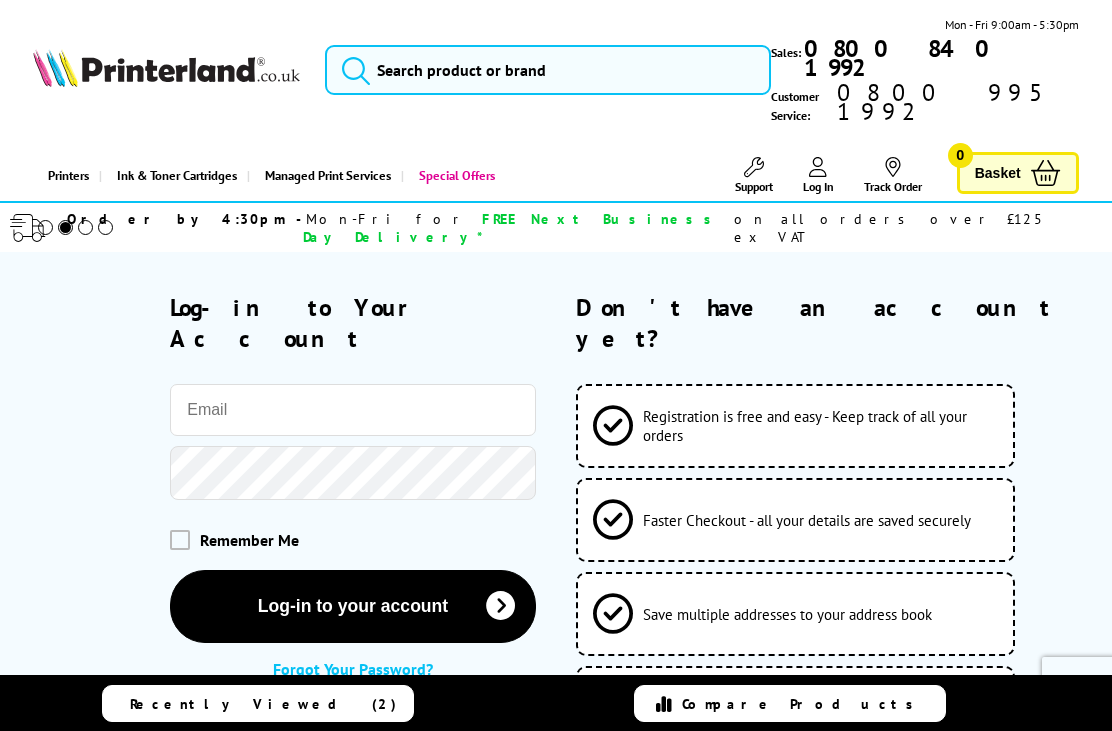 type on "[PERSON_NAME][EMAIL_ADDRESS][PERSON_NAME][DOMAIN_NAME]" 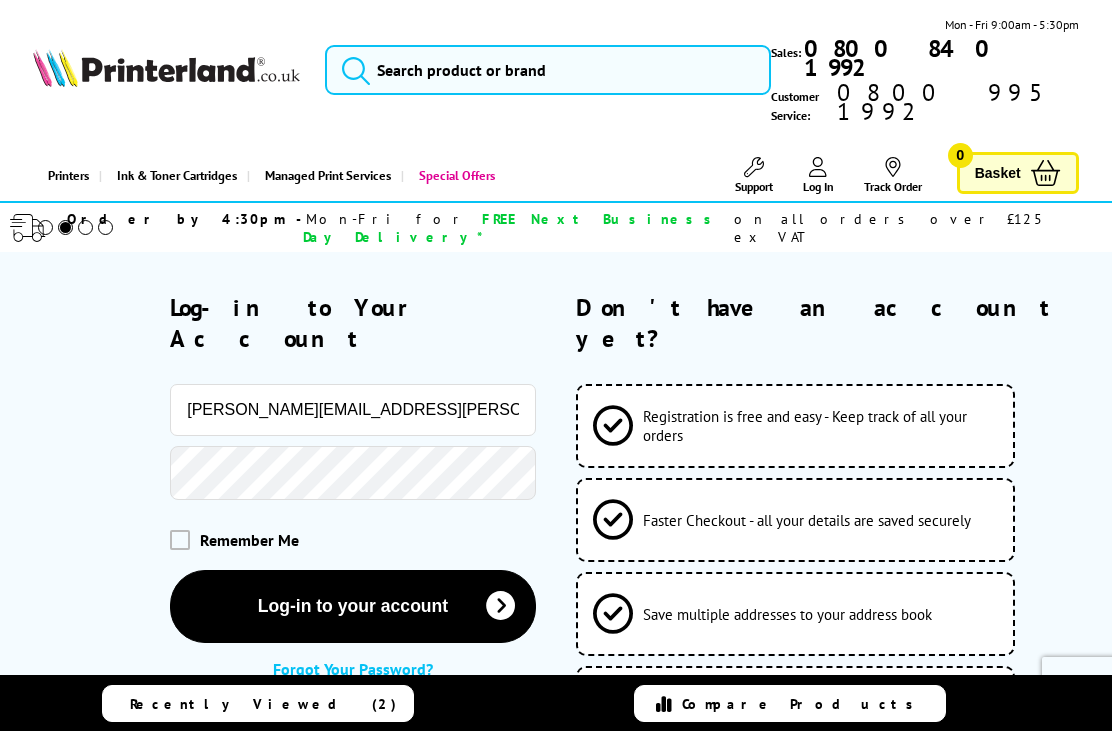 click on "Log-in to your account" at bounding box center [352, 606] 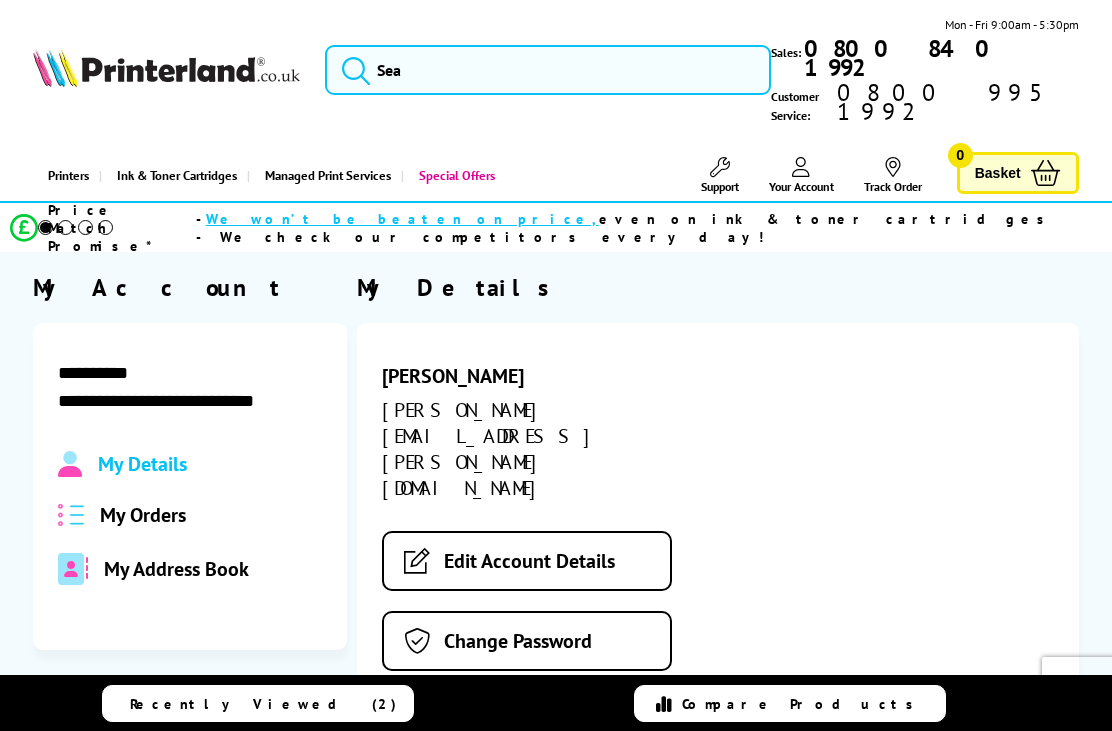 scroll, scrollTop: 0, scrollLeft: 0, axis: both 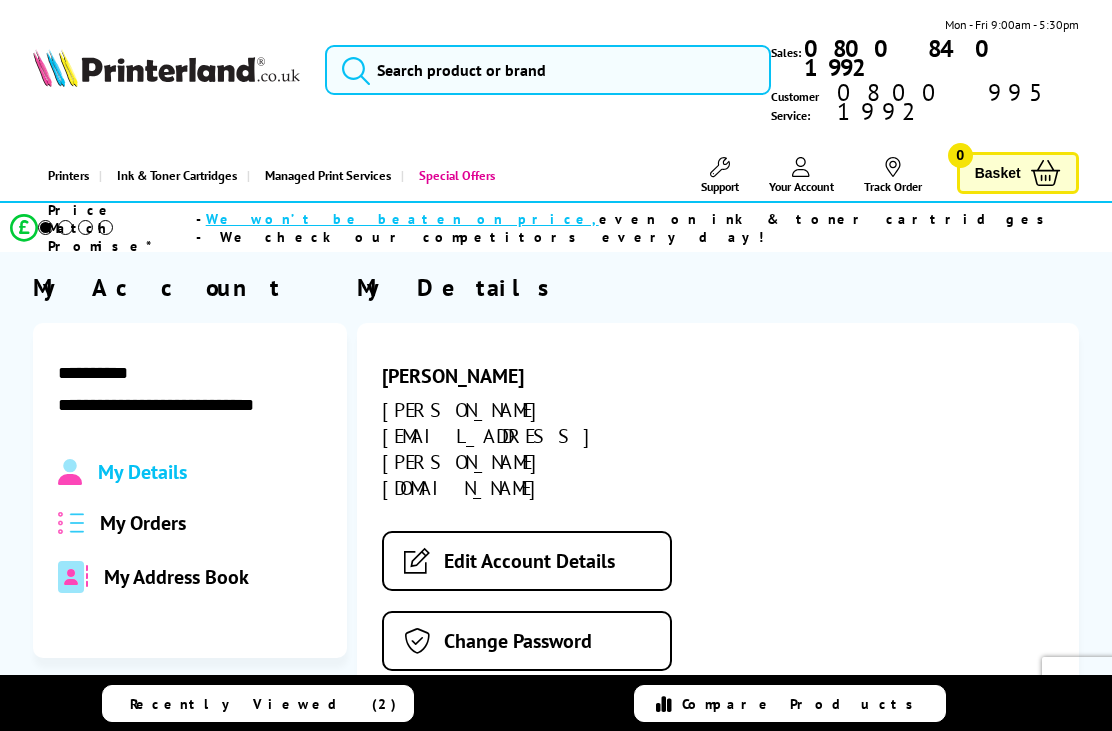 click on "My Orders" at bounding box center [143, 523] 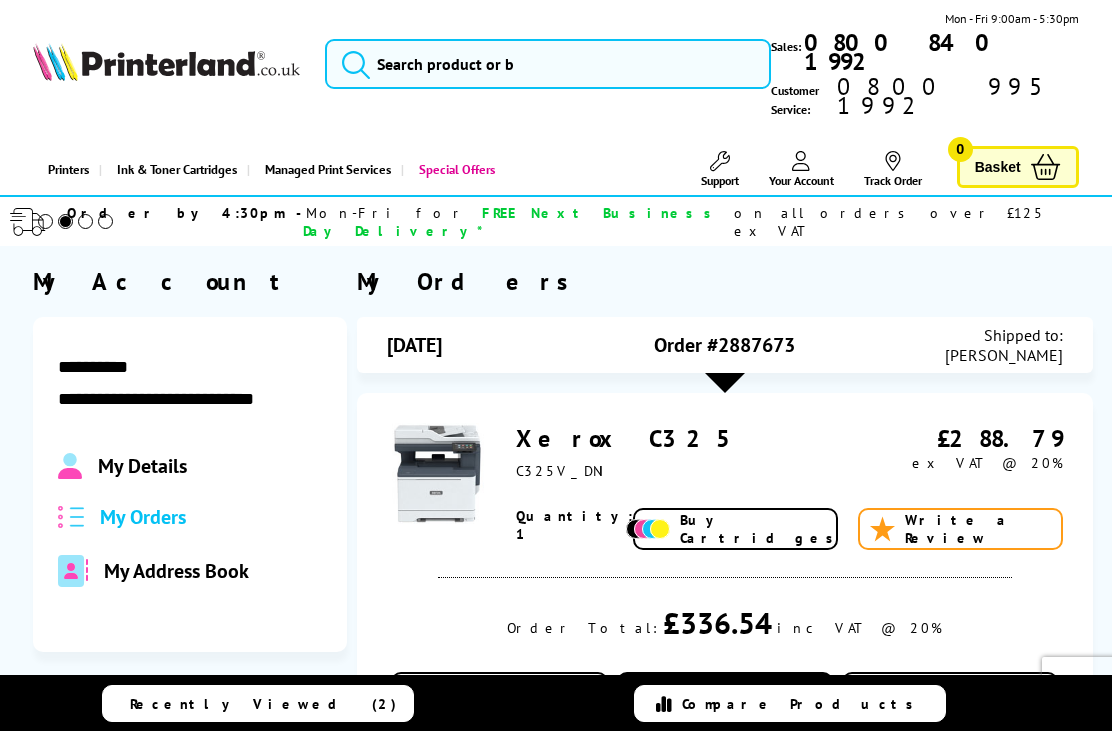 scroll, scrollTop: 0, scrollLeft: 0, axis: both 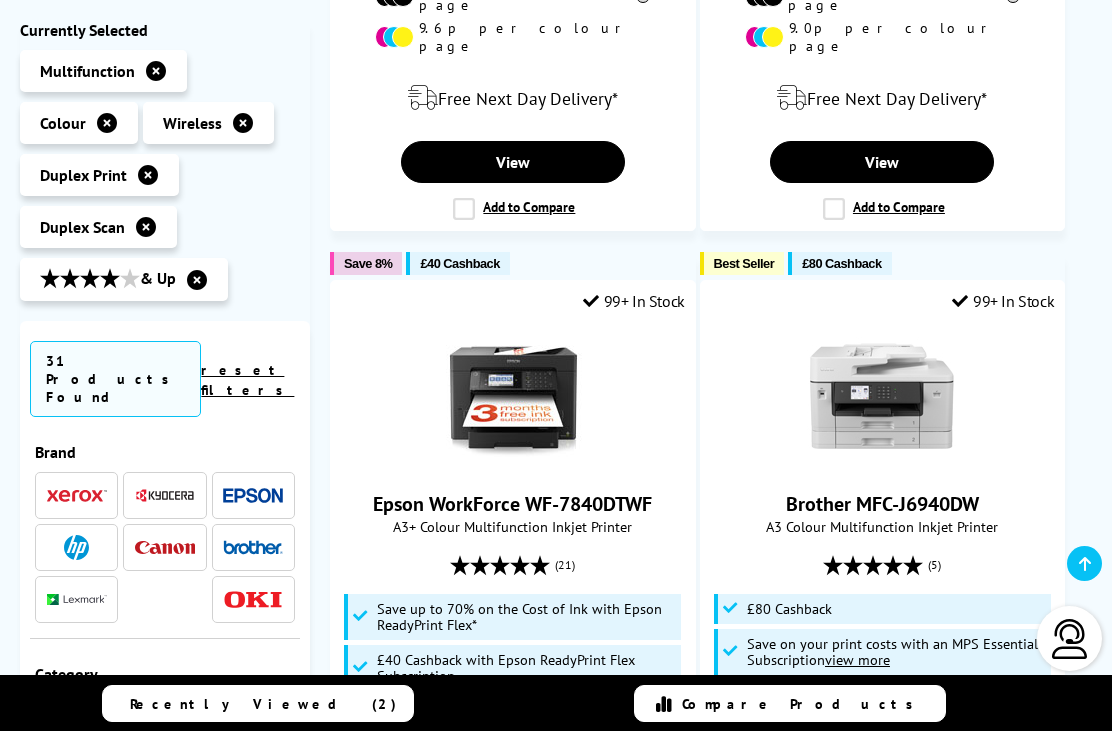 click at bounding box center (513, 396) 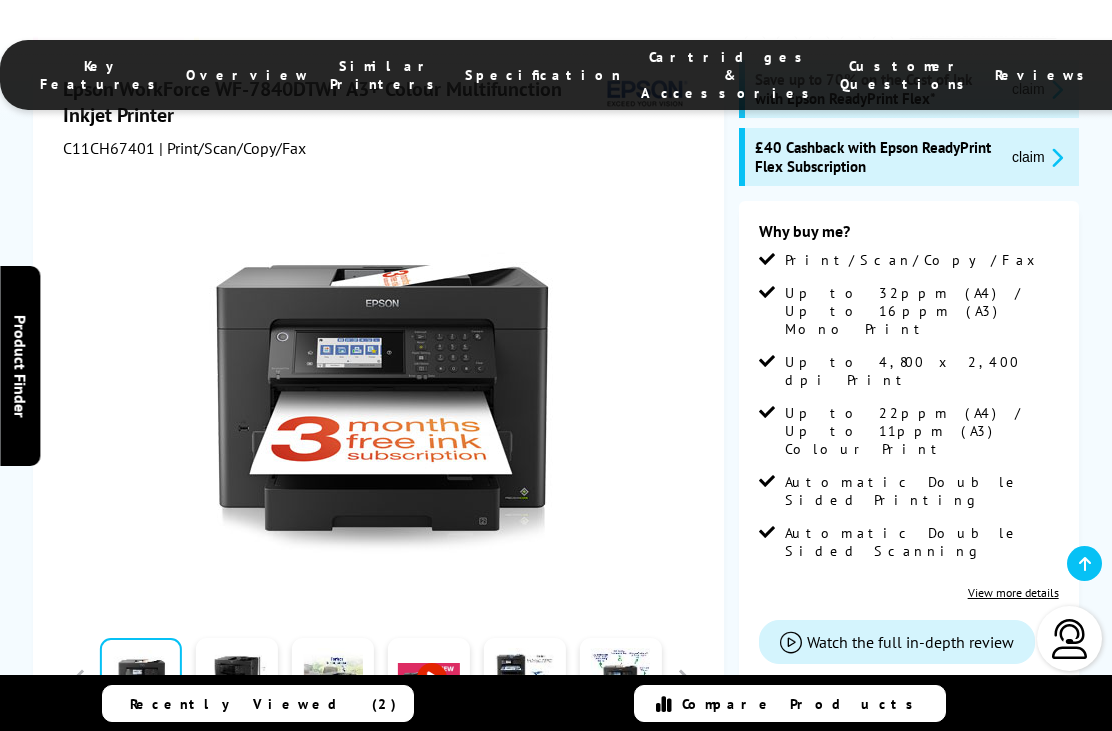scroll, scrollTop: 381, scrollLeft: 0, axis: vertical 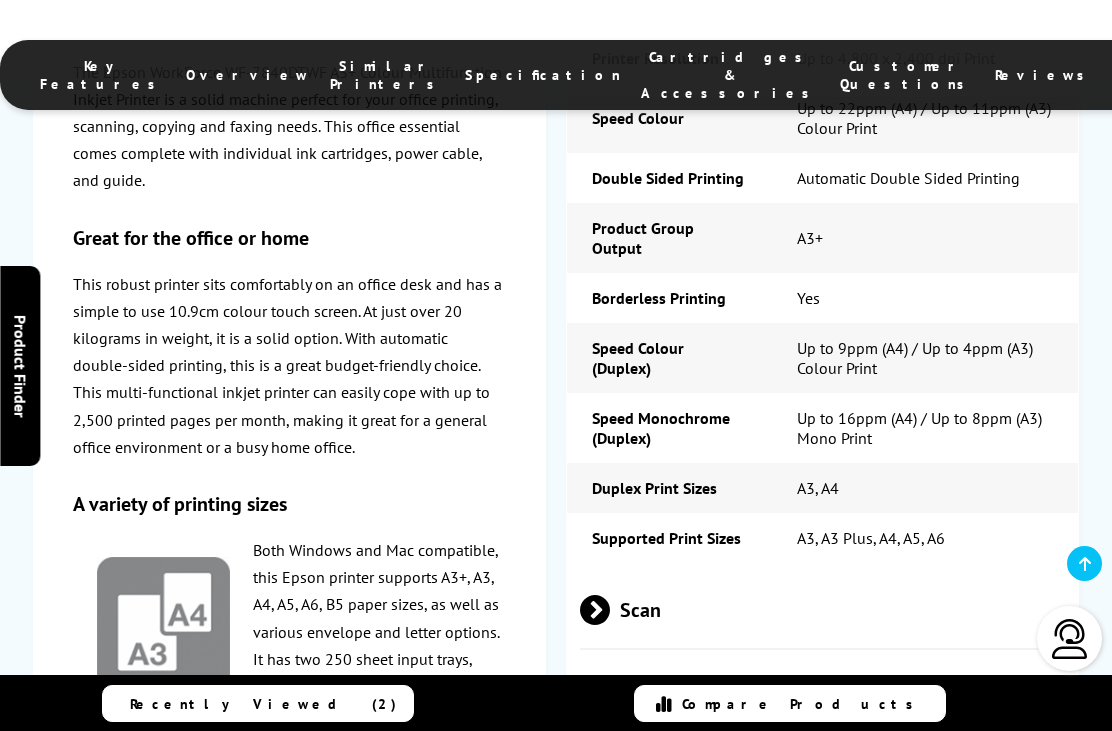 click on "Scan" at bounding box center [822, 610] 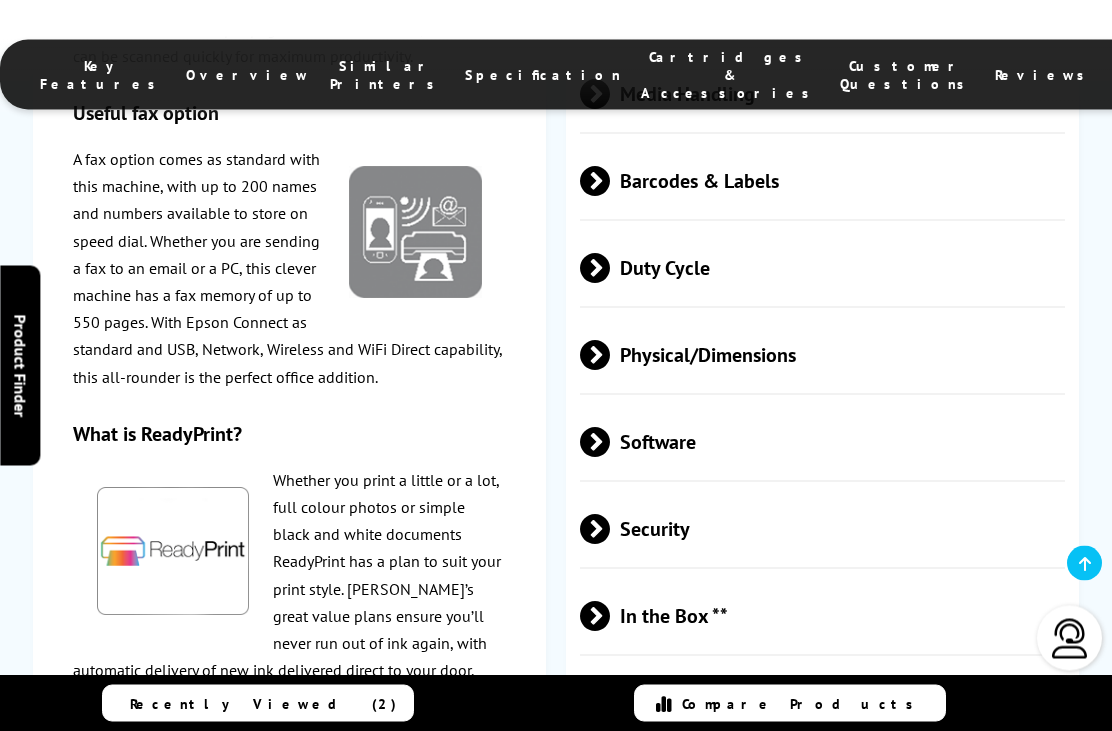 scroll, scrollTop: 5339, scrollLeft: 0, axis: vertical 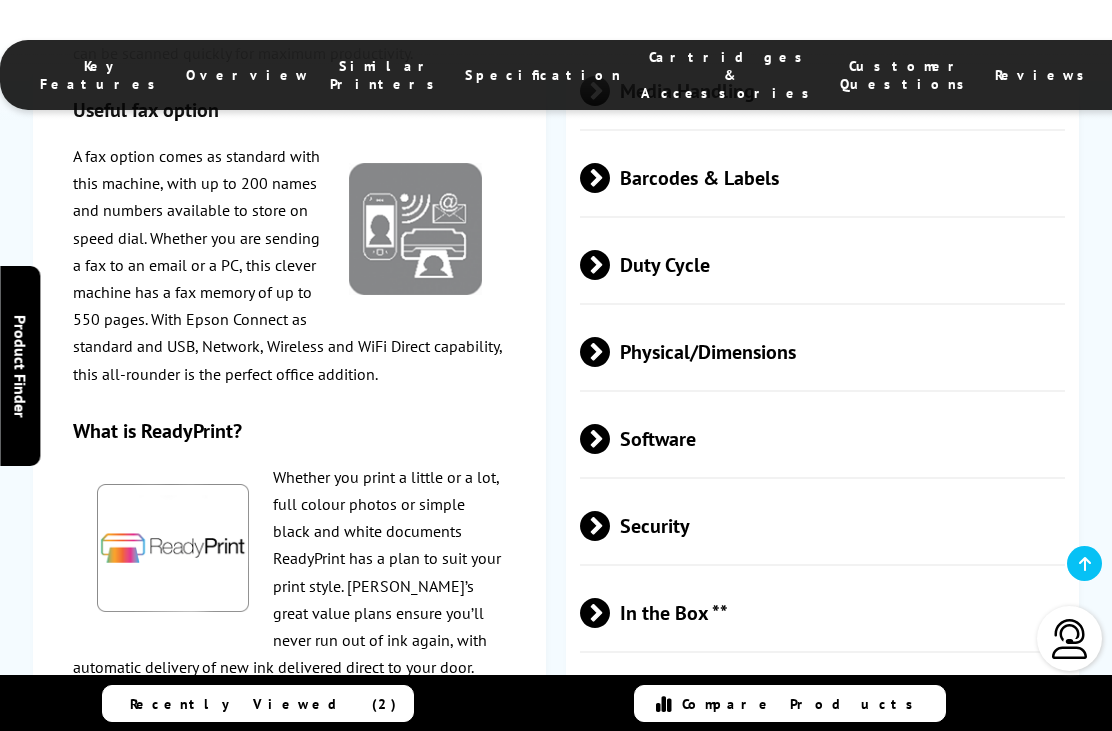 click at bounding box center [610, 613] 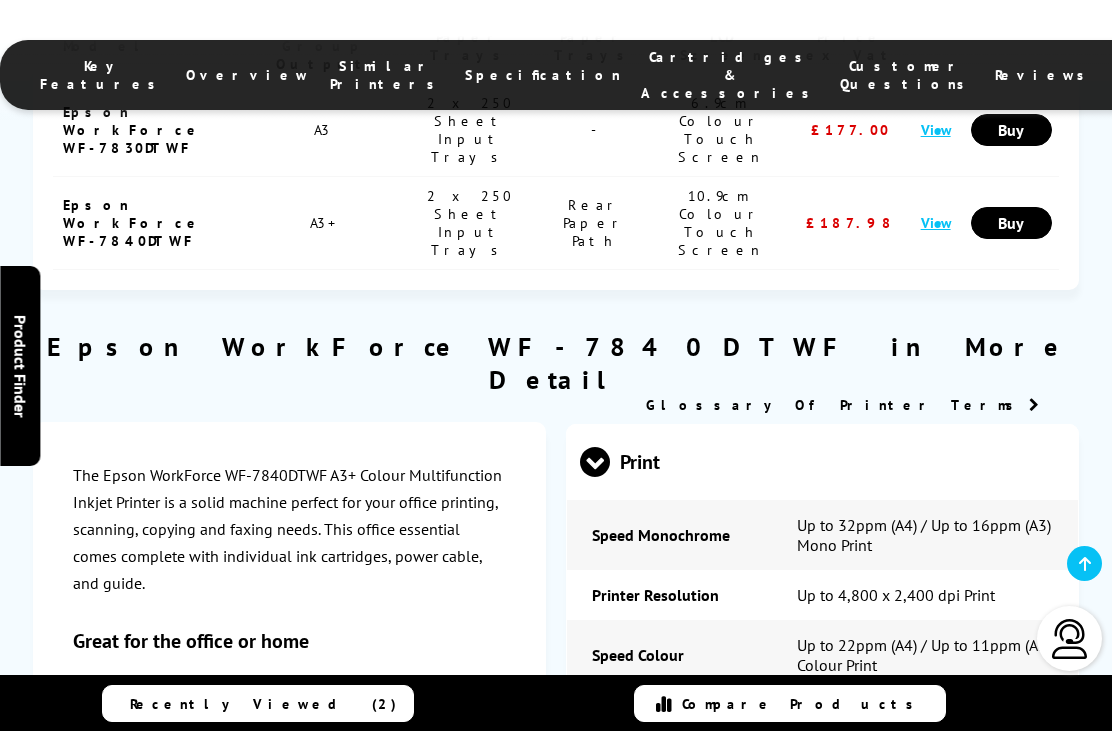 scroll, scrollTop: 3309, scrollLeft: 0, axis: vertical 